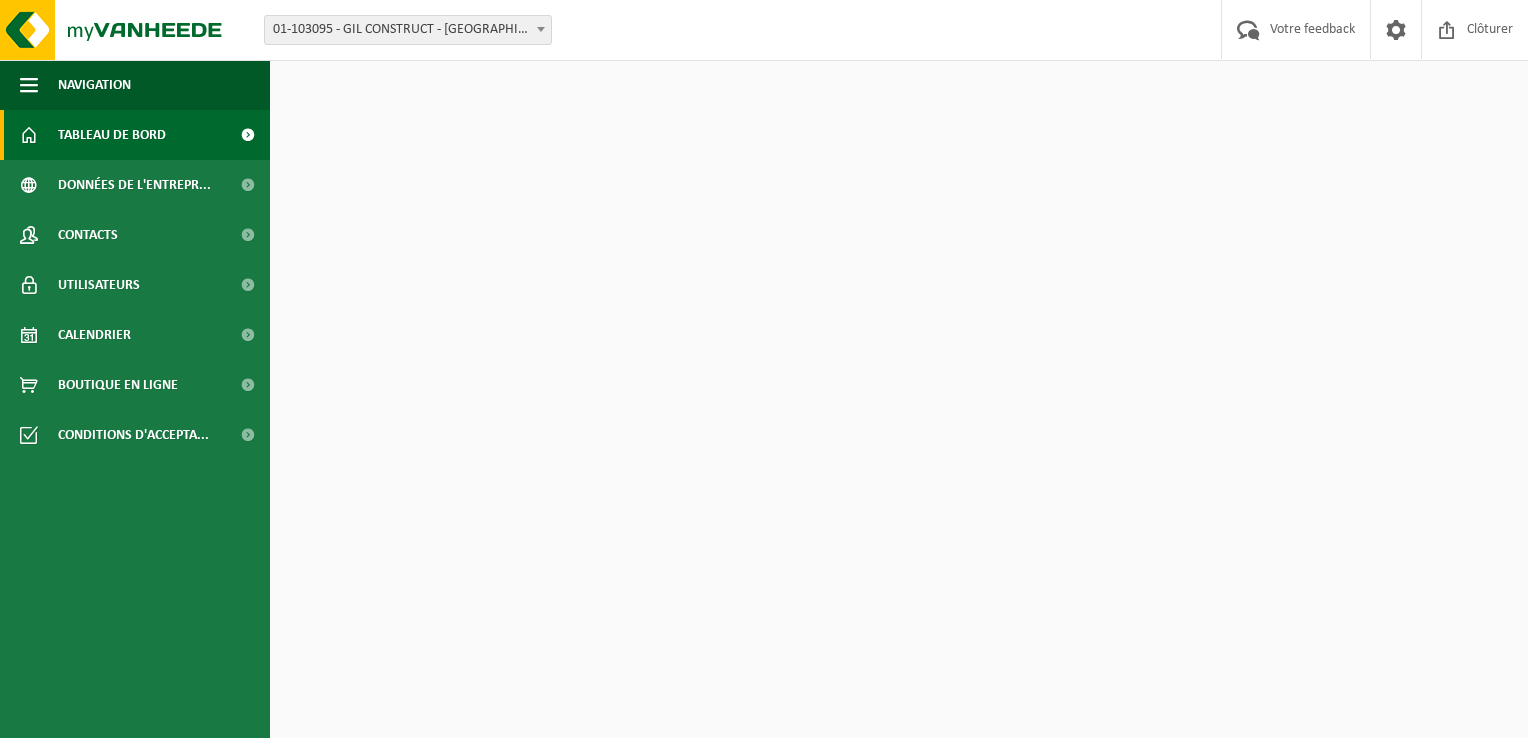 scroll, scrollTop: 0, scrollLeft: 0, axis: both 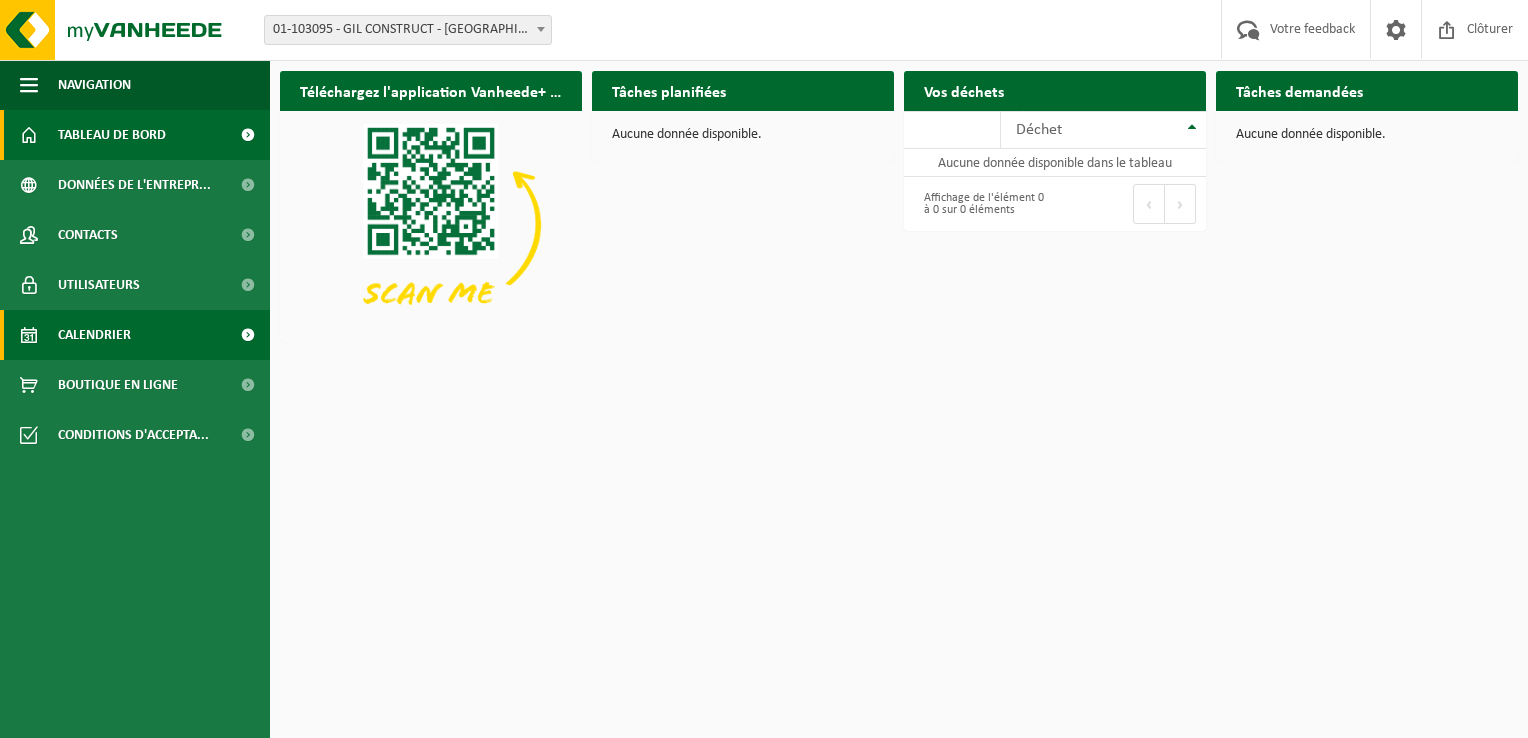 click on "Calendrier" at bounding box center (94, 335) 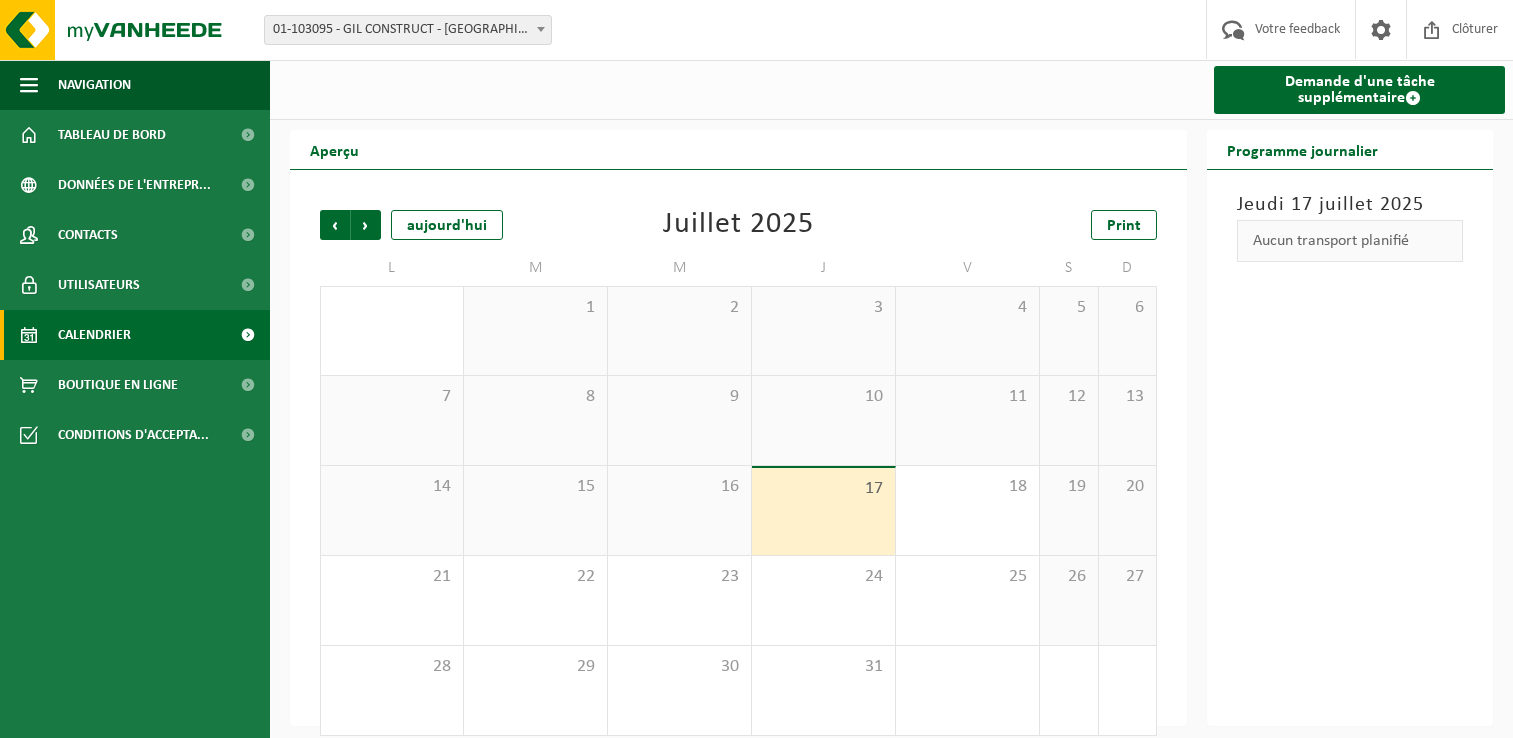 scroll, scrollTop: 0, scrollLeft: 0, axis: both 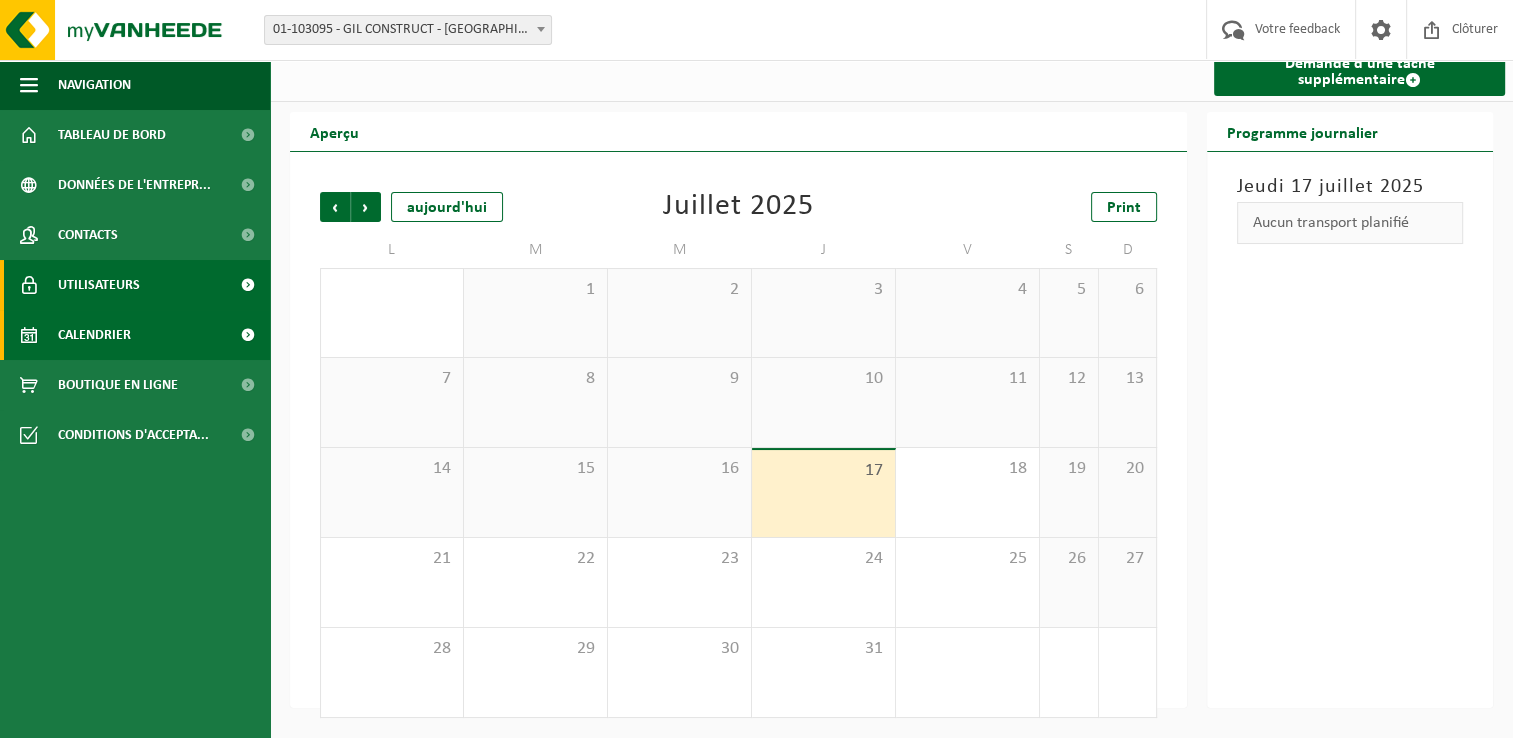 click on "Utilisateurs" at bounding box center [99, 285] 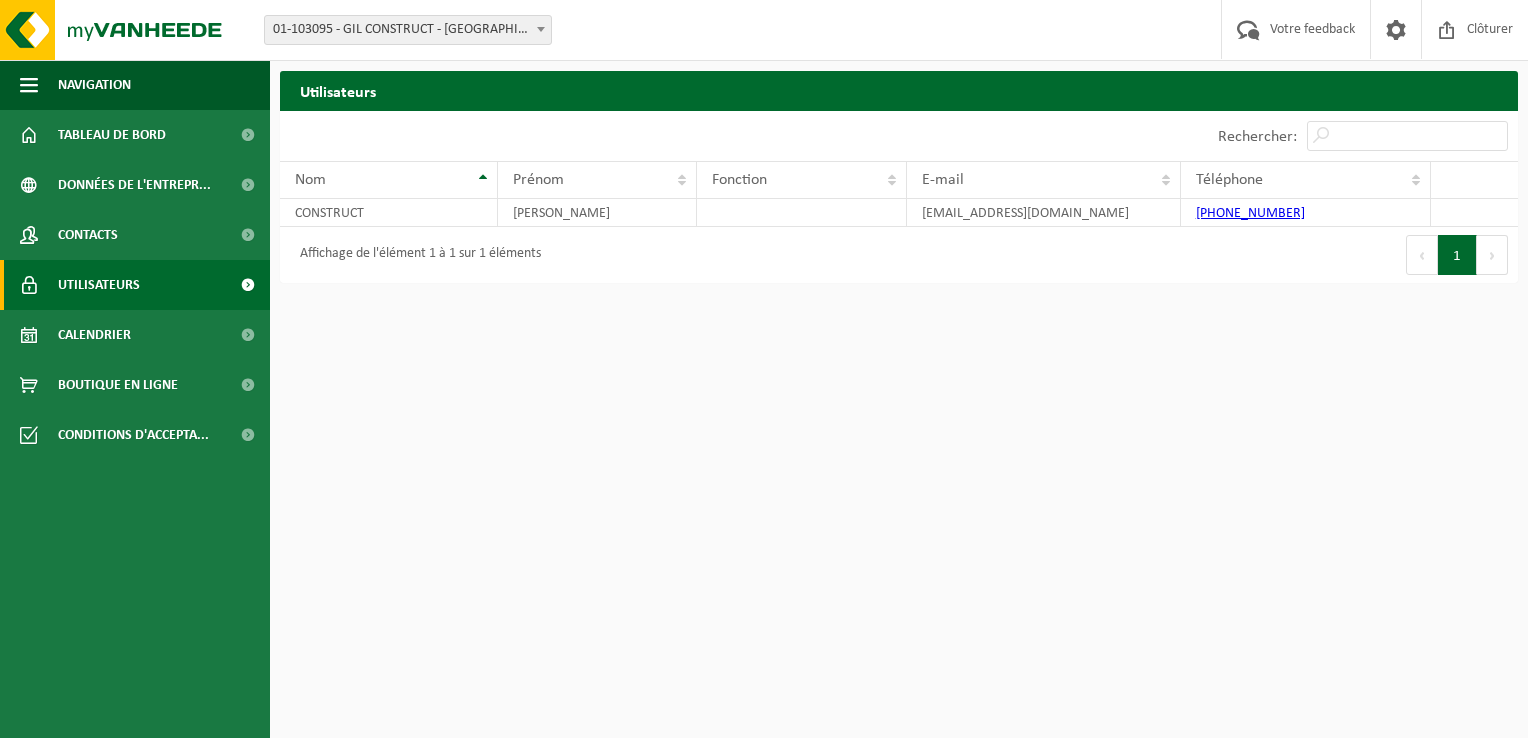 scroll, scrollTop: 0, scrollLeft: 0, axis: both 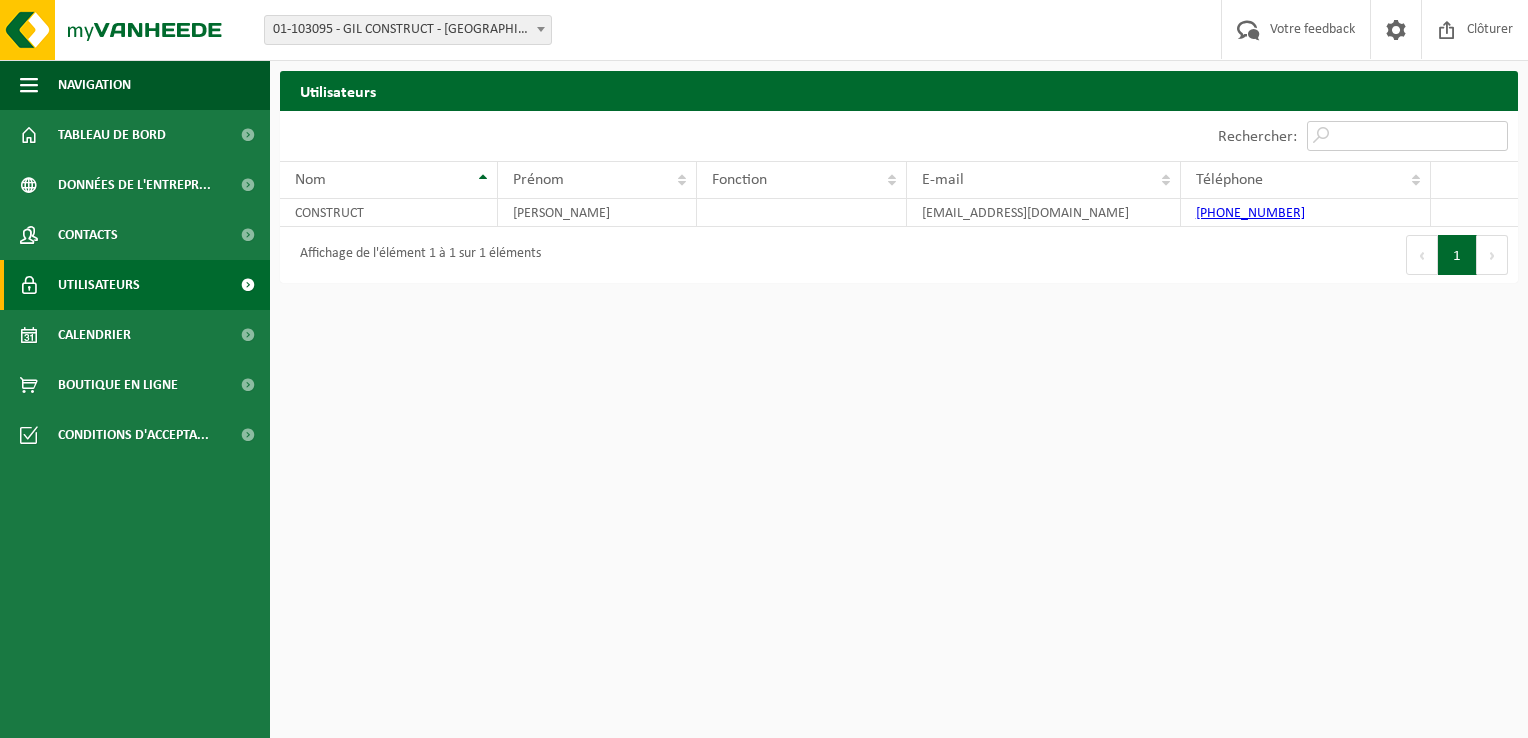 click on "Rechercher:" at bounding box center (1407, 136) 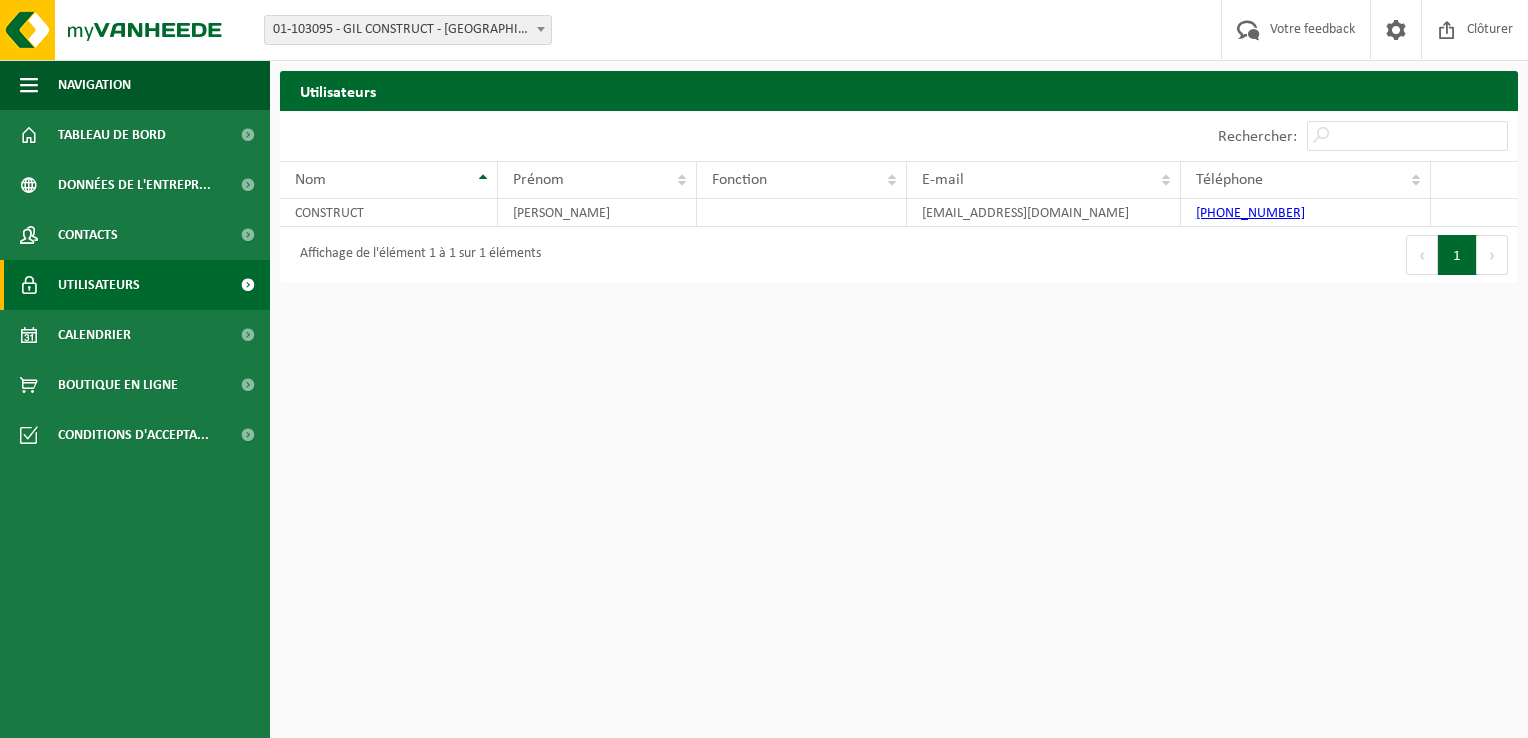 click on "Site:       01-103095 - GIL CONSTRUCT - LA LOUVIÈRE   01-103095 - GIL CONSTRUCT - LA LOUVIÈRE          Bienvenue  GIL CONSTRUCT         Votre feedback               Clôturer                     Navigation                 Votre feedback               Clôturer                 Tableau de bord               Données de l'entrepr...               Contacts               Utilisateurs               Calendrier               Boutique en ligne               Conditions d'accepta...                                       Utilisateurs                      Patientez  Le téléchargement est un peu long en raison de la grande quantité de données.      Afficher  10 25 50 100 10  éléments Rechercher:     Nom Prénom Fonction E-mail Téléphone   CONSTRUCT GIL info@giliberti.be +32475415468   Affichage de l'élément 1 à 1 sur 1 éléments Premier Précédent 1 Suivant Dernier                                Patientez  Le téléchargement est un peu long en raison de la grande quantité de données." at bounding box center [764, 369] 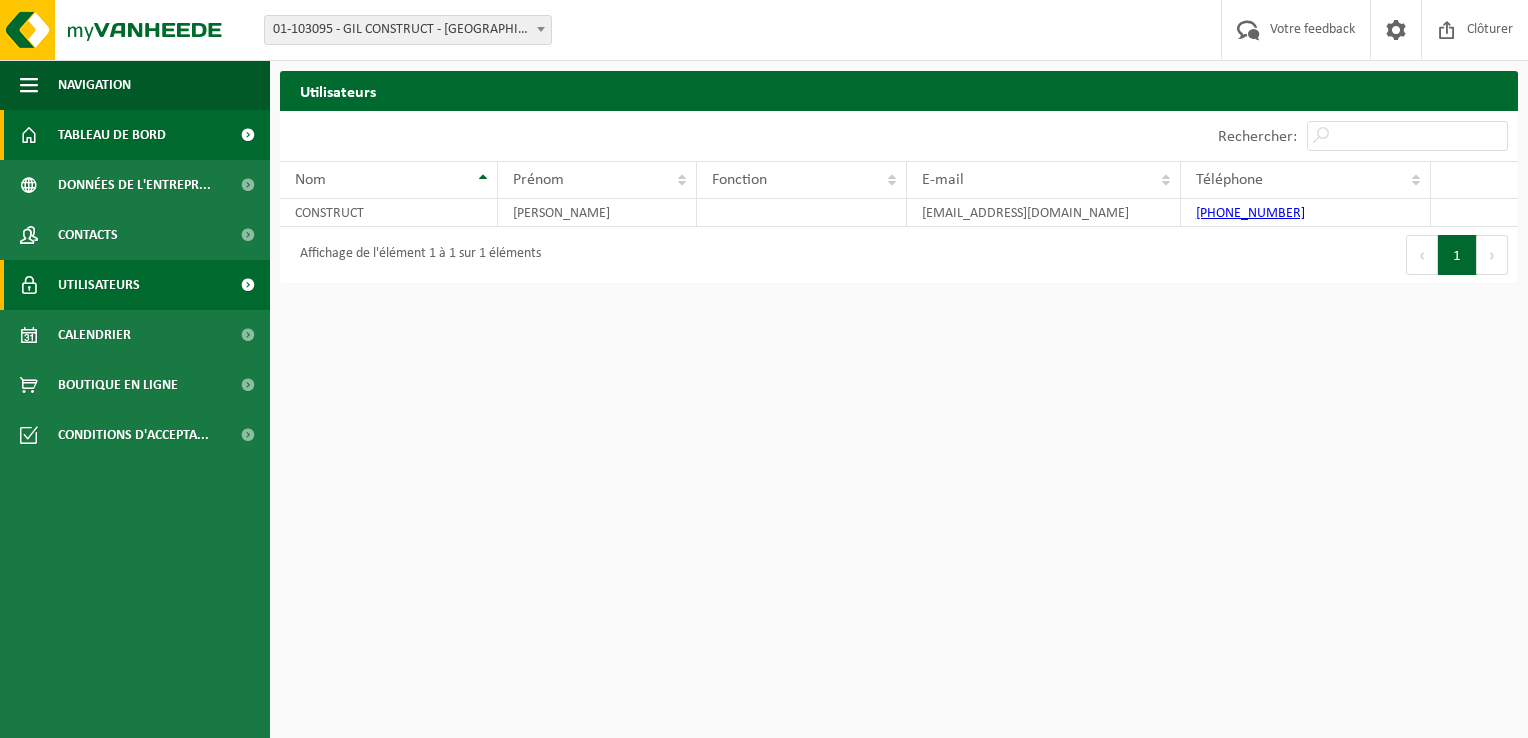 click on "Tableau de bord" at bounding box center [112, 135] 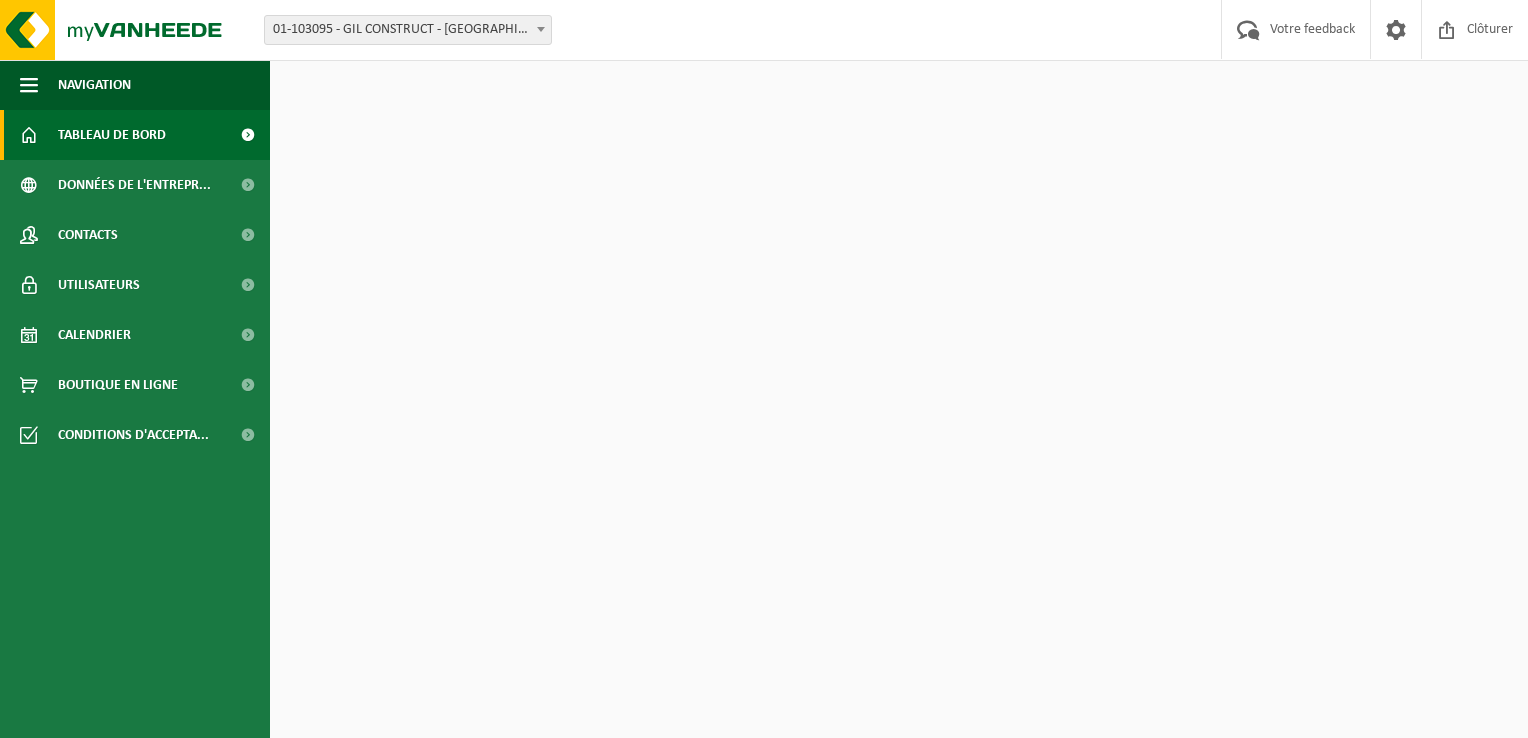 scroll, scrollTop: 0, scrollLeft: 0, axis: both 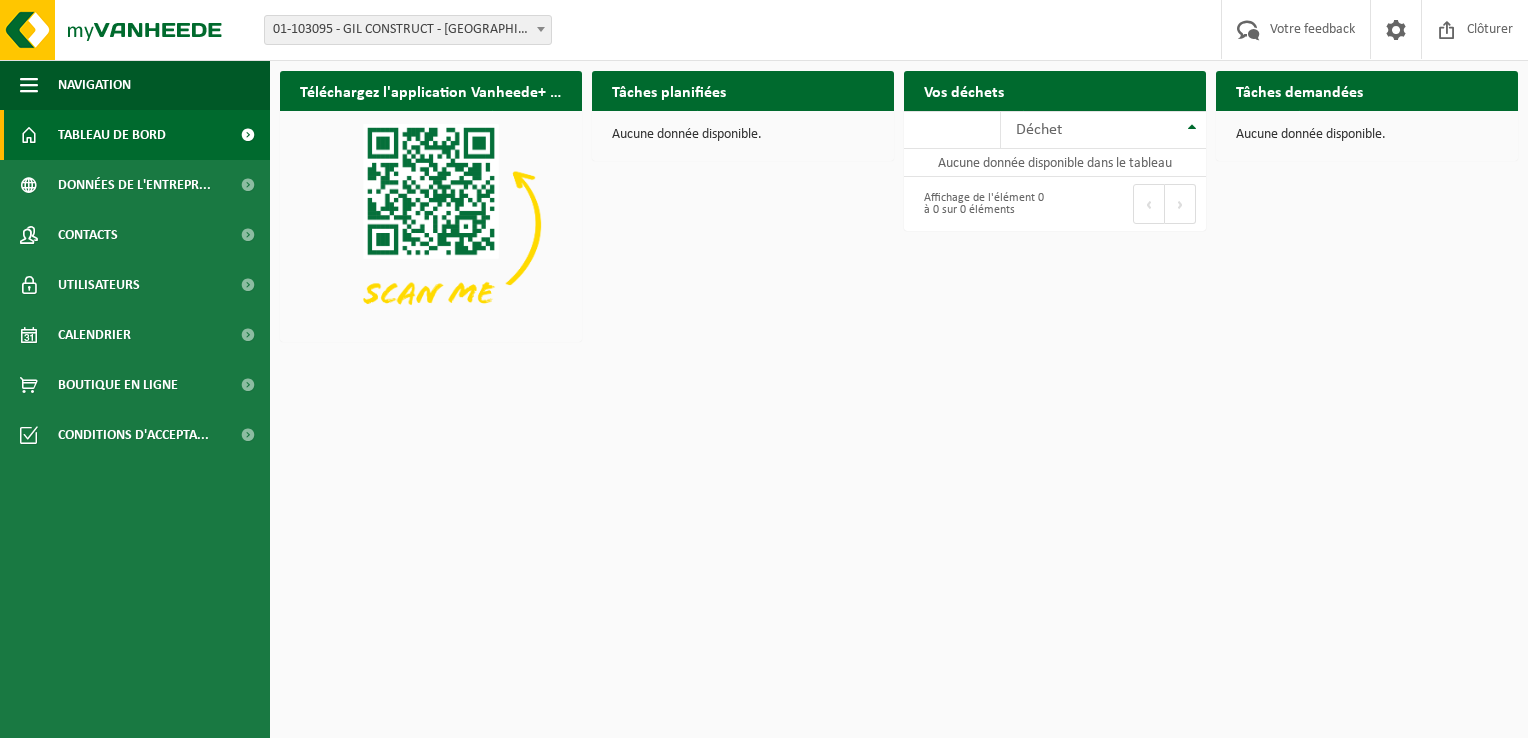 click on "Tâches demandées" at bounding box center (1299, 90) 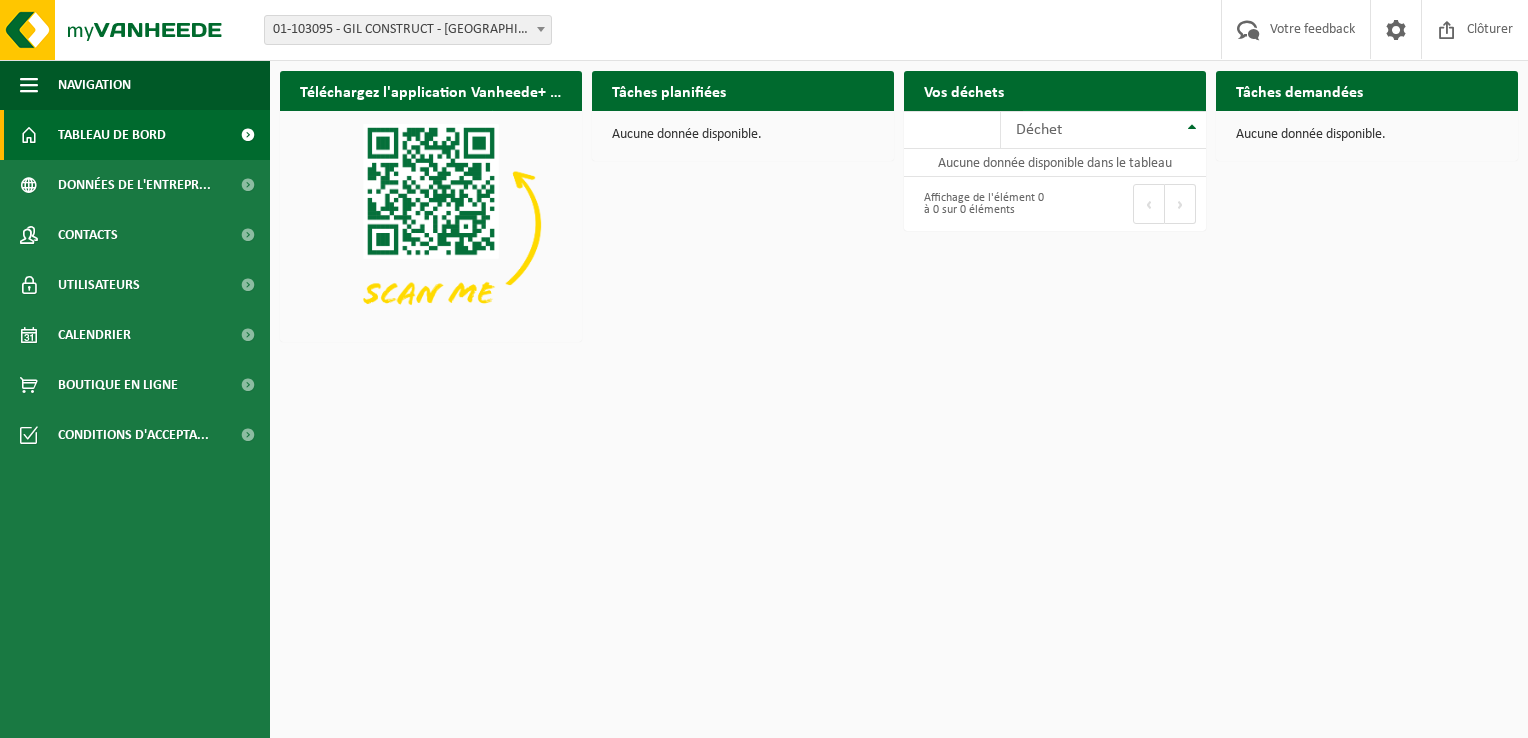 click on "Demander un transport" at bounding box center [1104, 130] 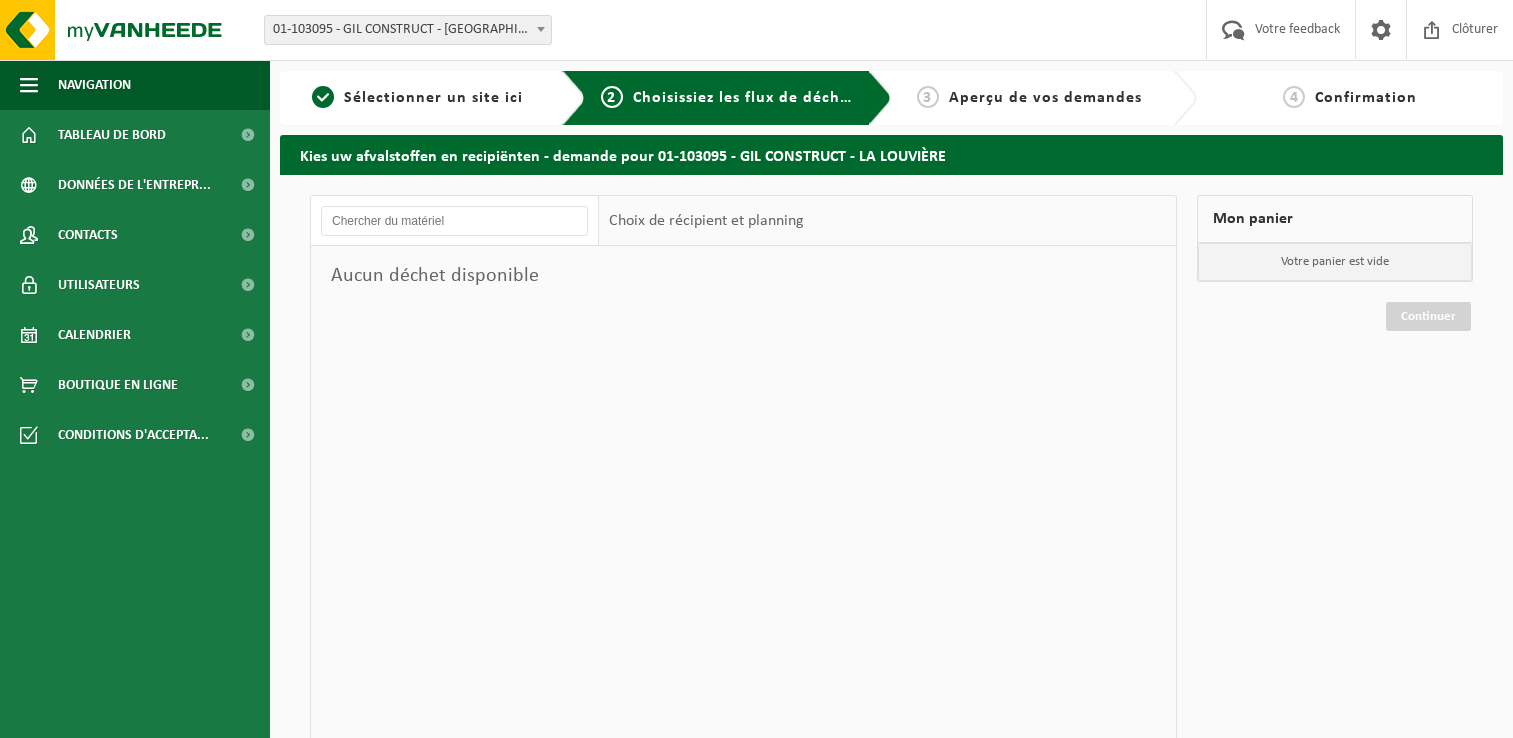 scroll, scrollTop: 0, scrollLeft: 0, axis: both 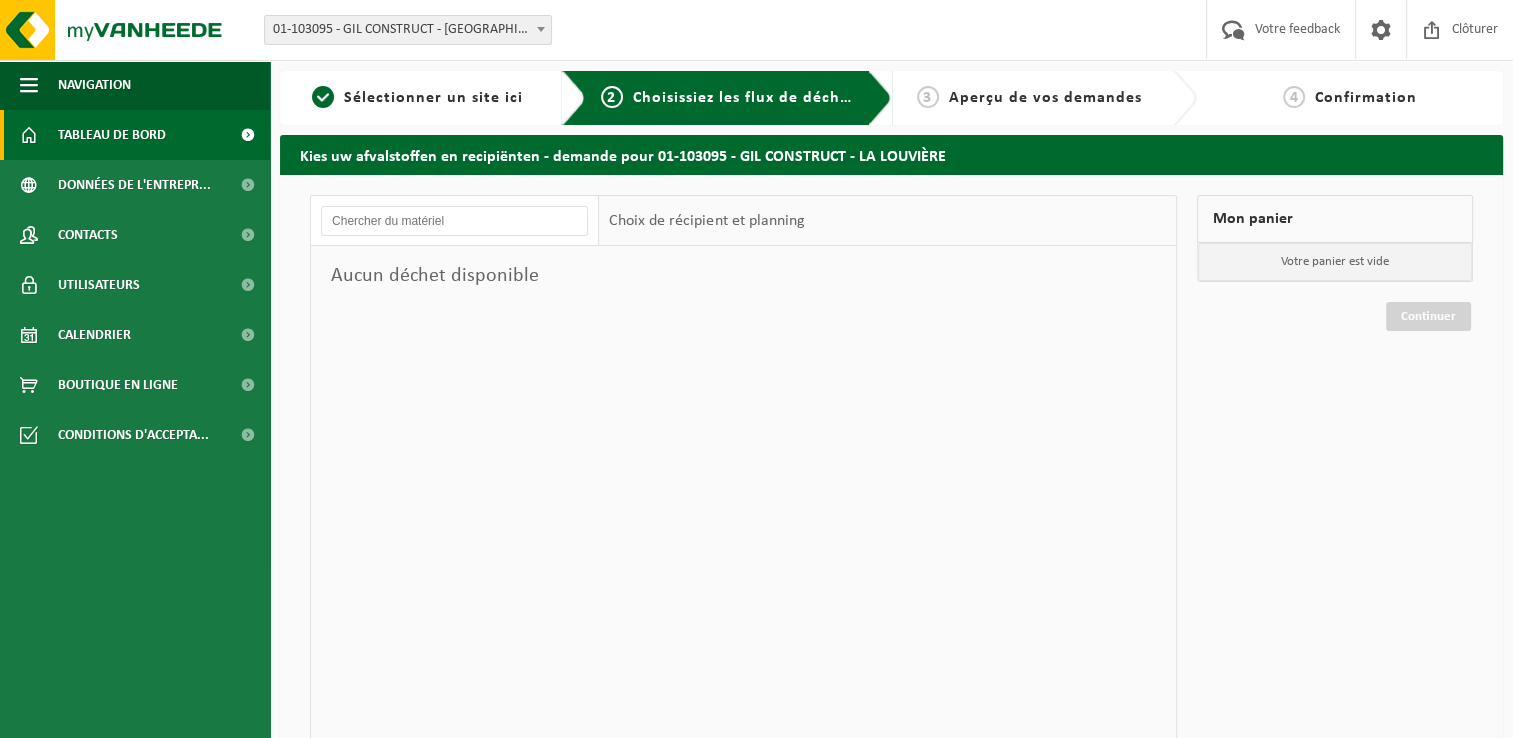 click on "Tableau de bord" at bounding box center (112, 135) 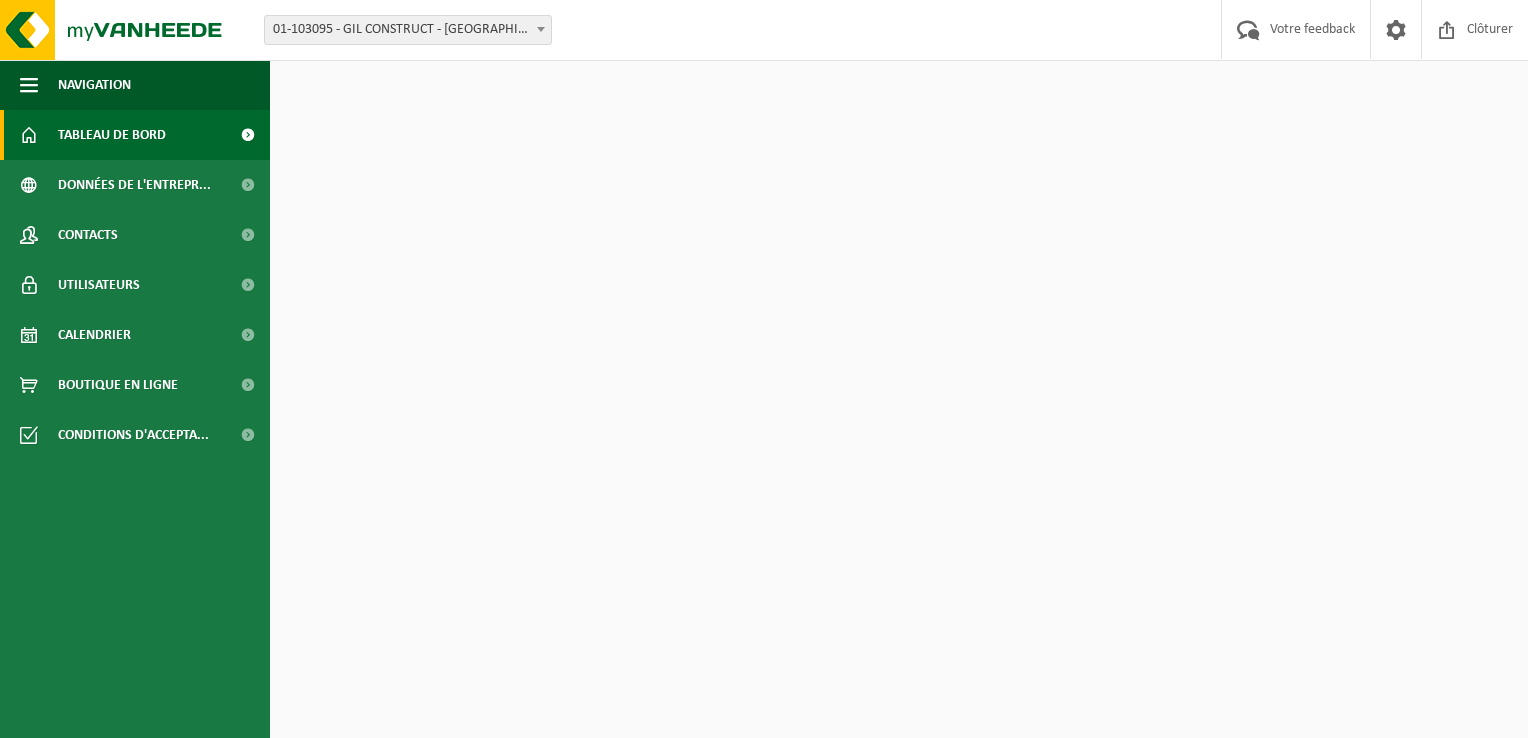 scroll, scrollTop: 0, scrollLeft: 0, axis: both 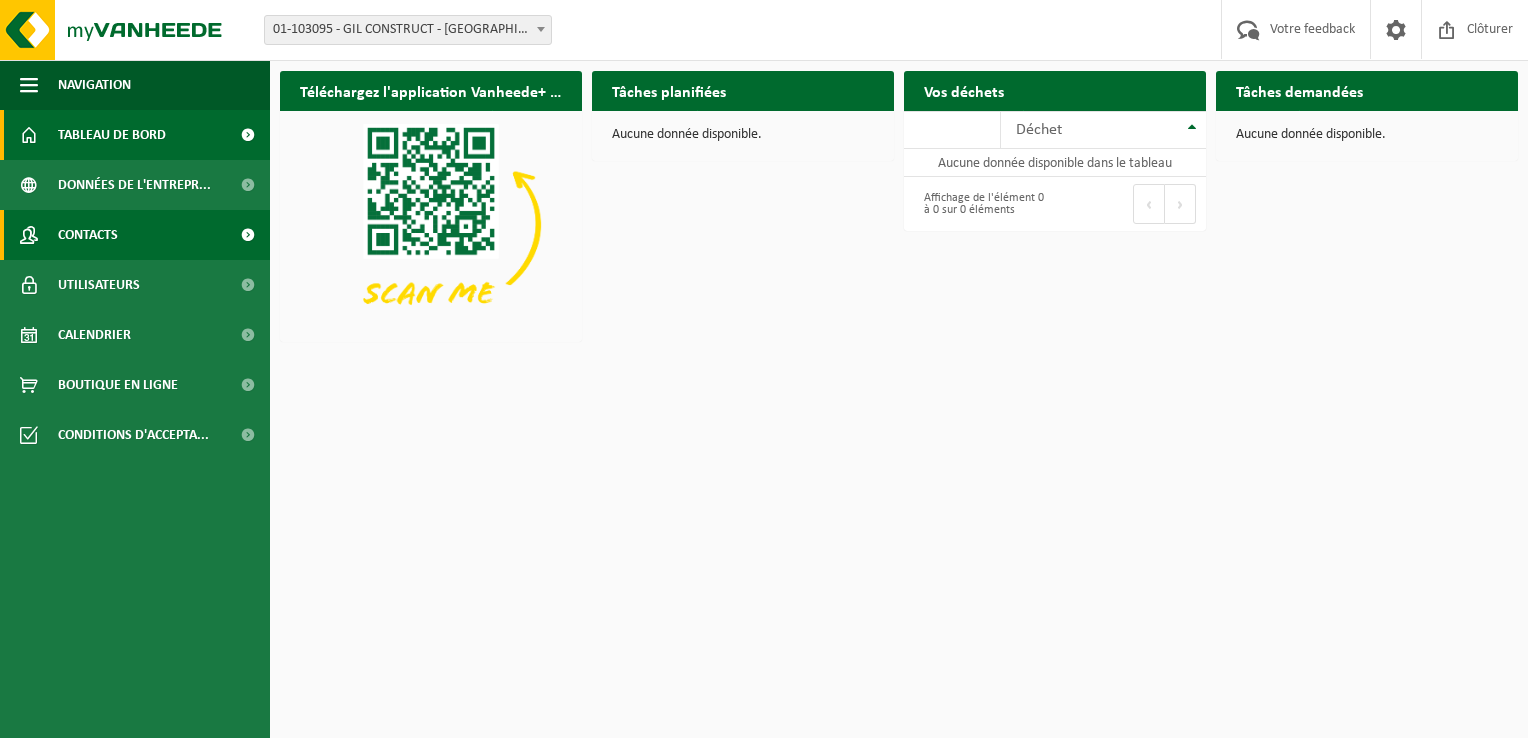 click on "Contacts" at bounding box center [88, 235] 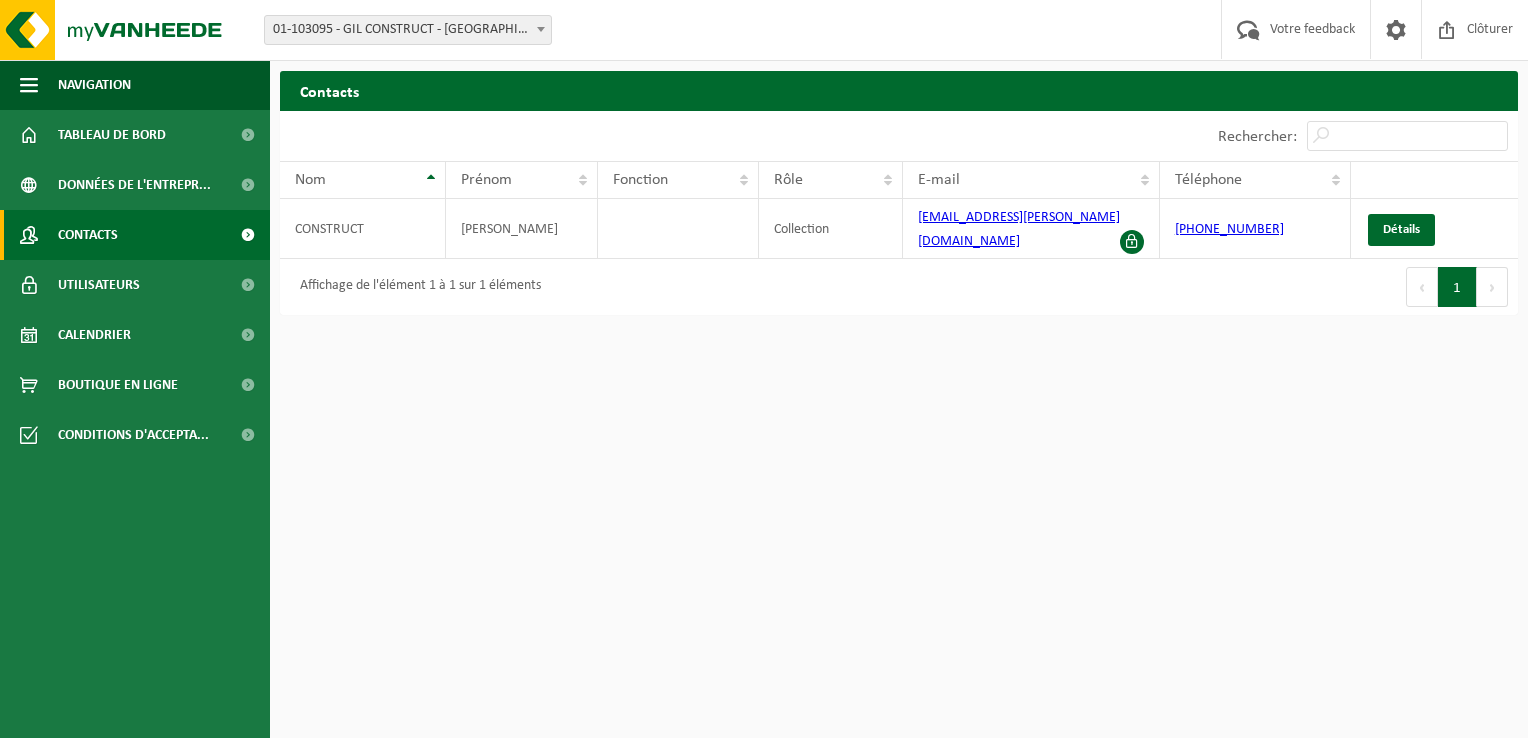 scroll, scrollTop: 0, scrollLeft: 0, axis: both 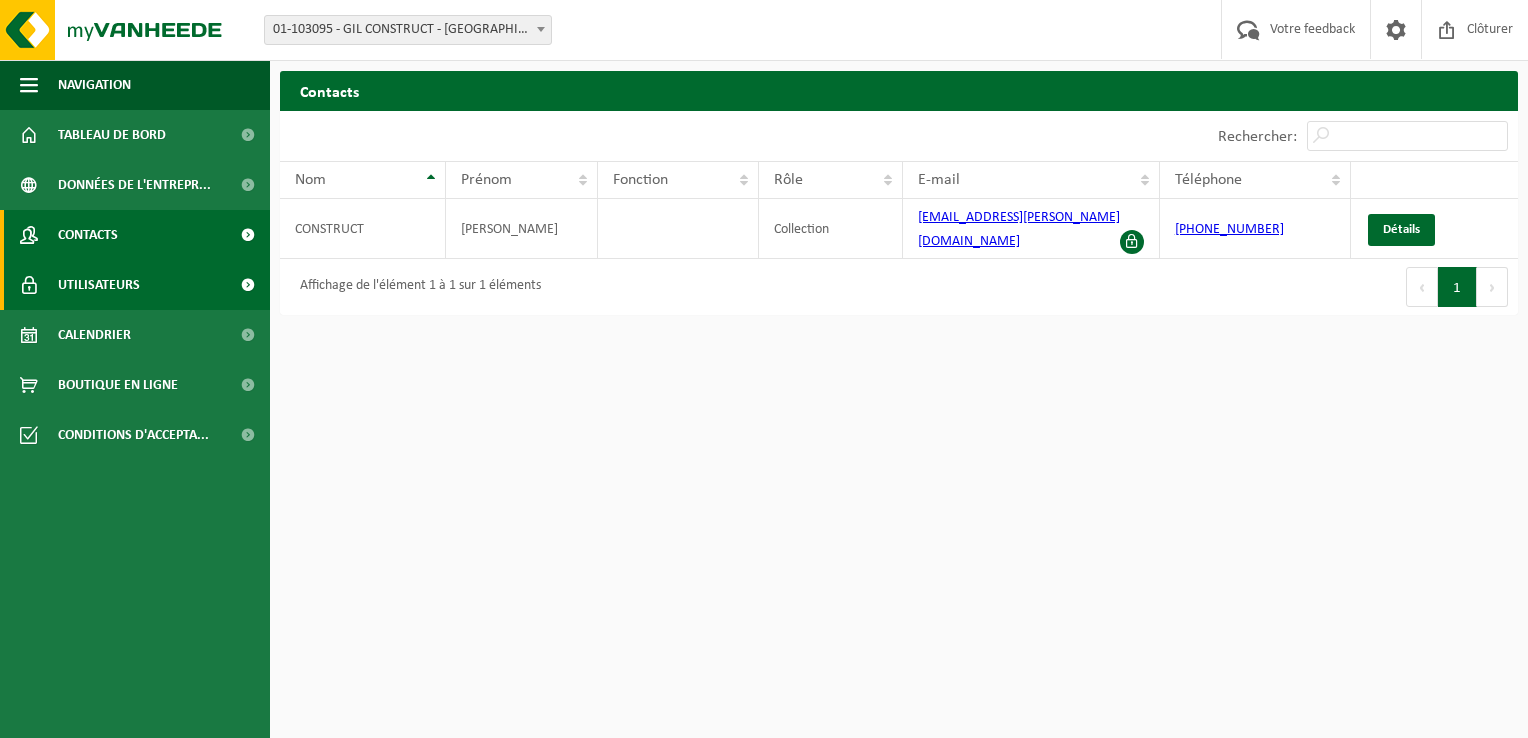 click on "Utilisateurs" at bounding box center [99, 285] 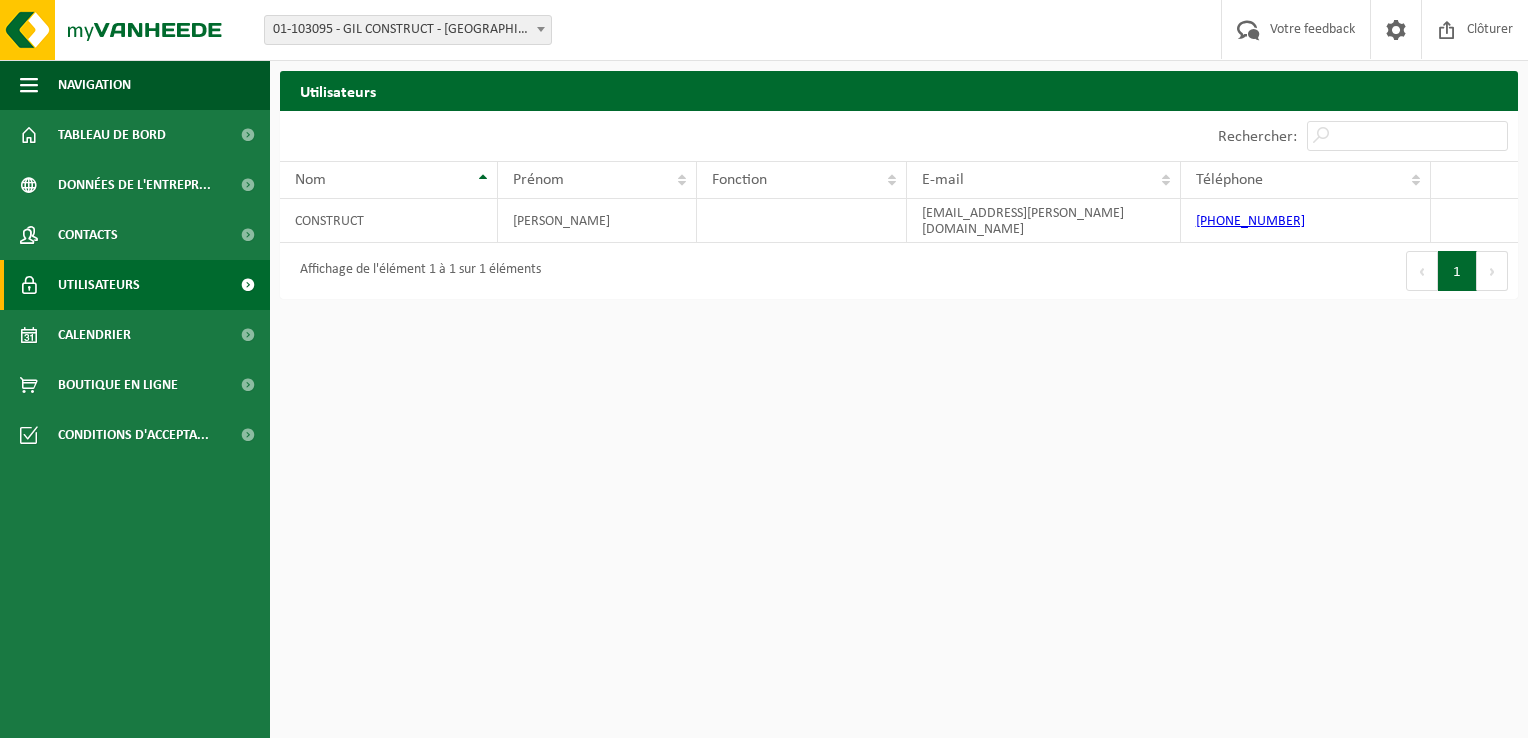 scroll, scrollTop: 0, scrollLeft: 0, axis: both 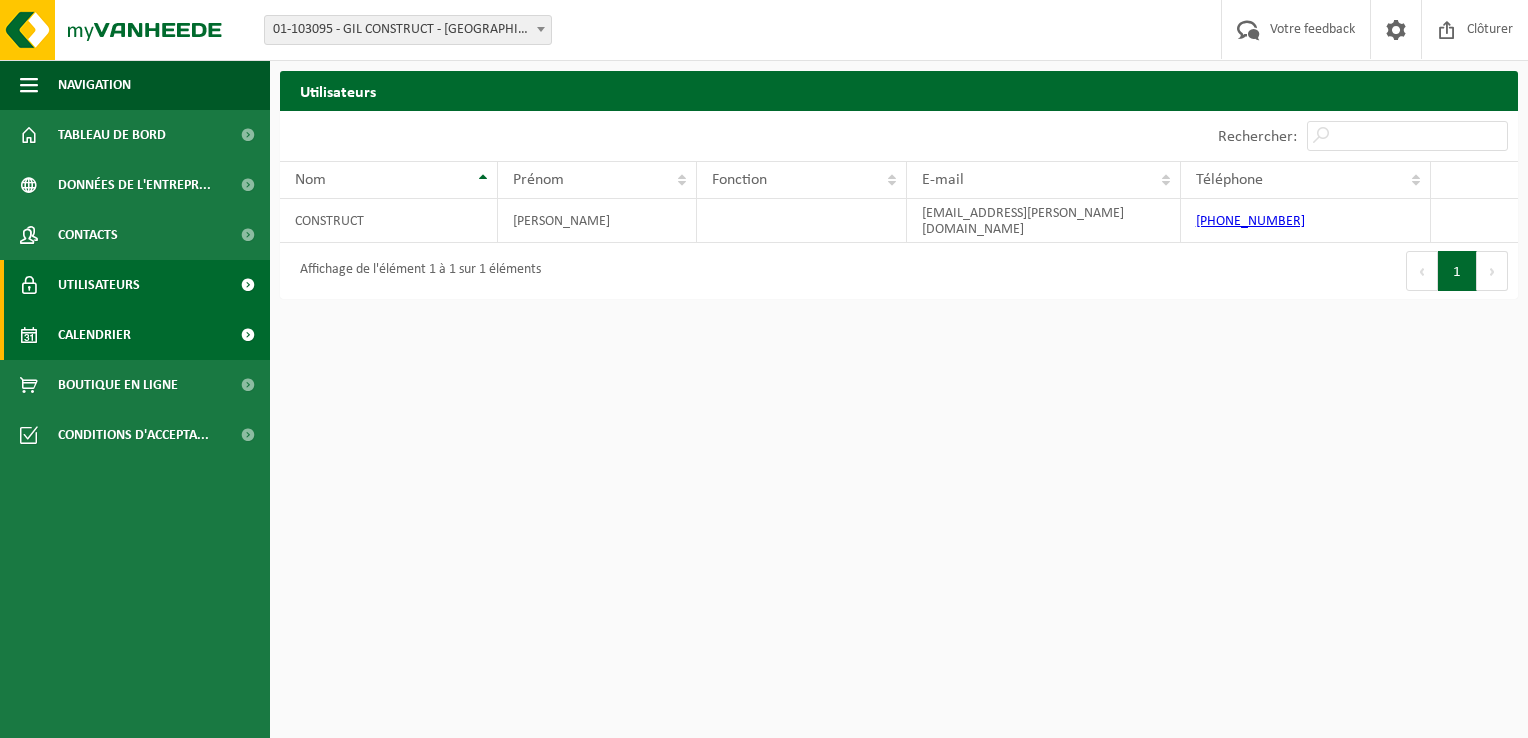 click on "Calendrier" at bounding box center (94, 335) 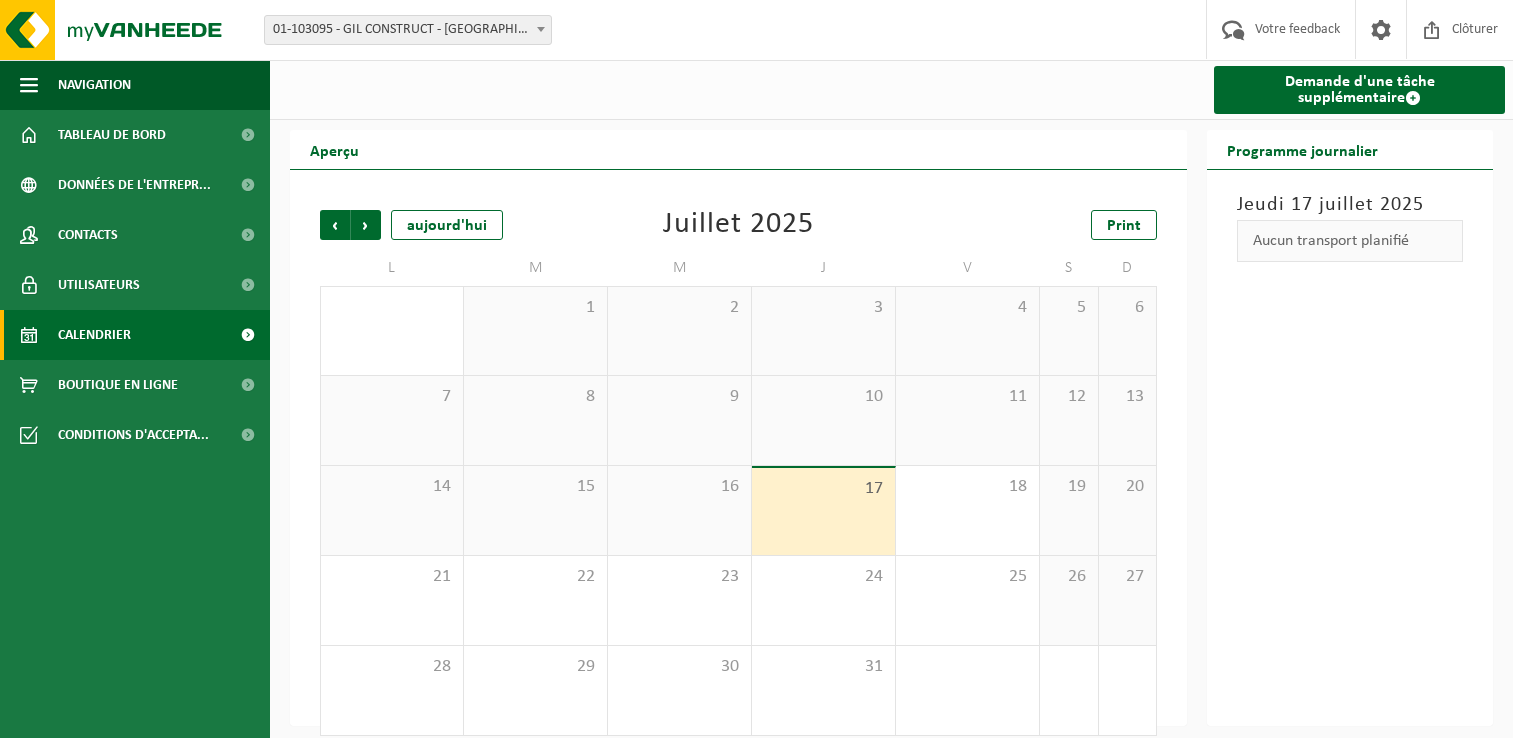 scroll, scrollTop: 0, scrollLeft: 0, axis: both 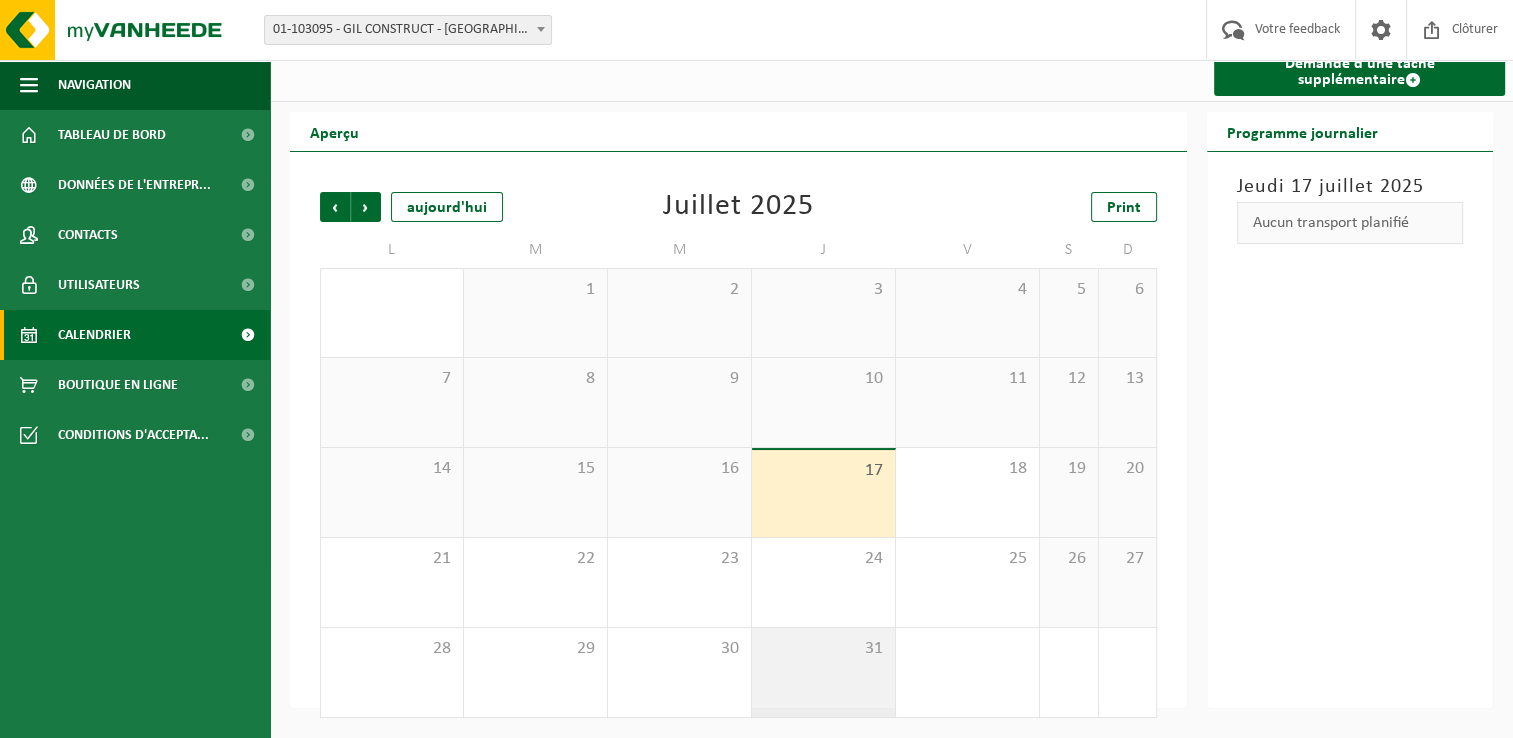 click on "31" at bounding box center [823, 649] 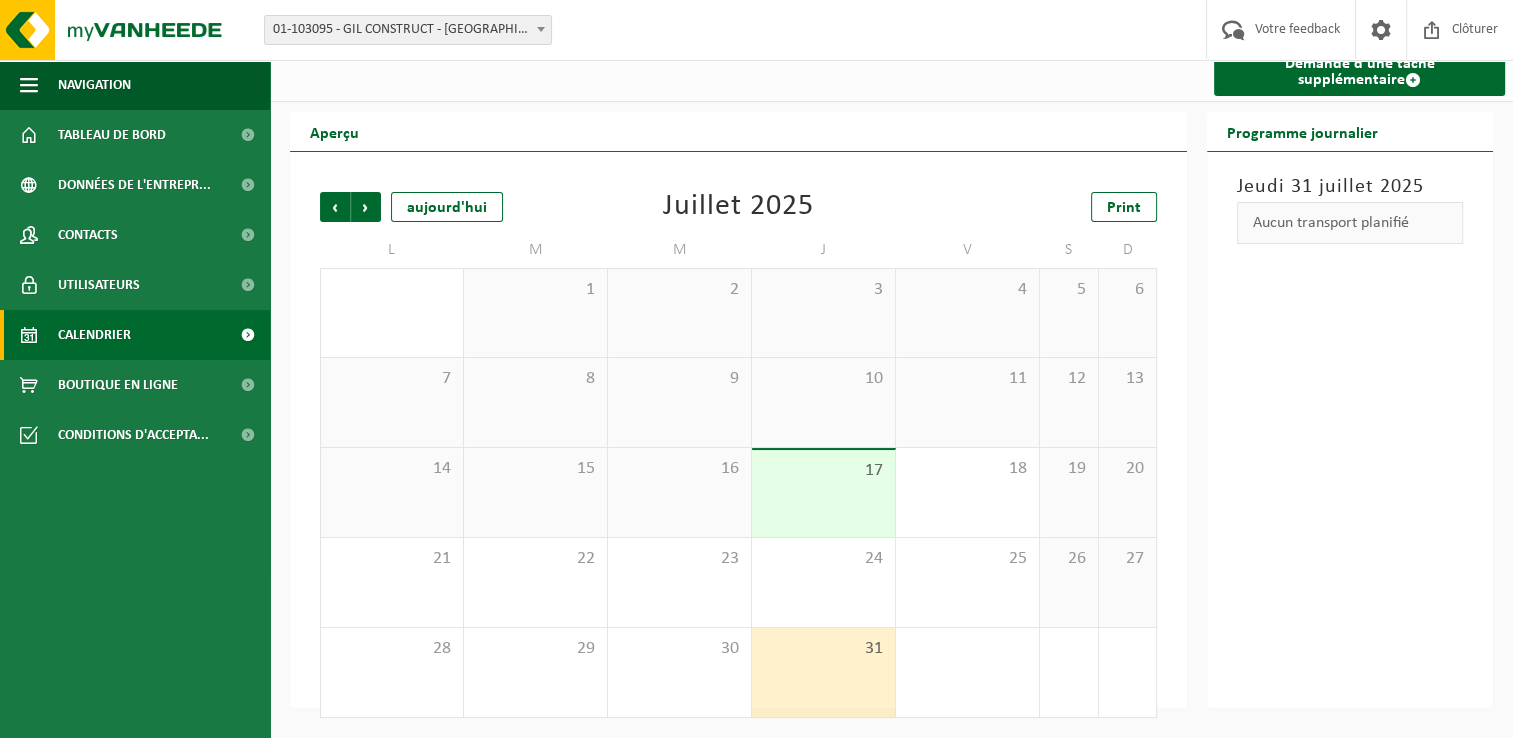 click on "Aucun transport planifié" at bounding box center (1350, 223) 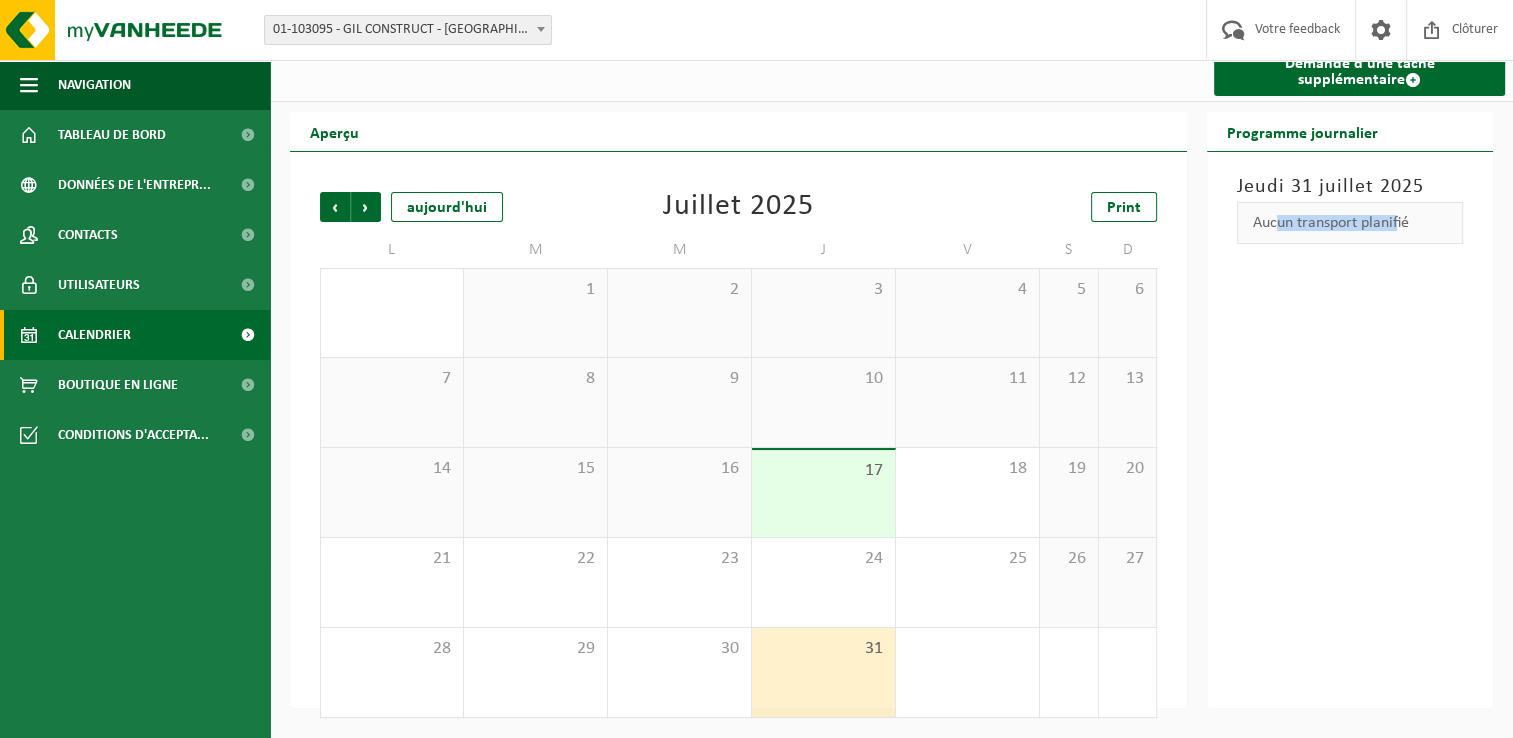 drag, startPoint x: 1272, startPoint y: 226, endPoint x: 1393, endPoint y: 212, distance: 121.80723 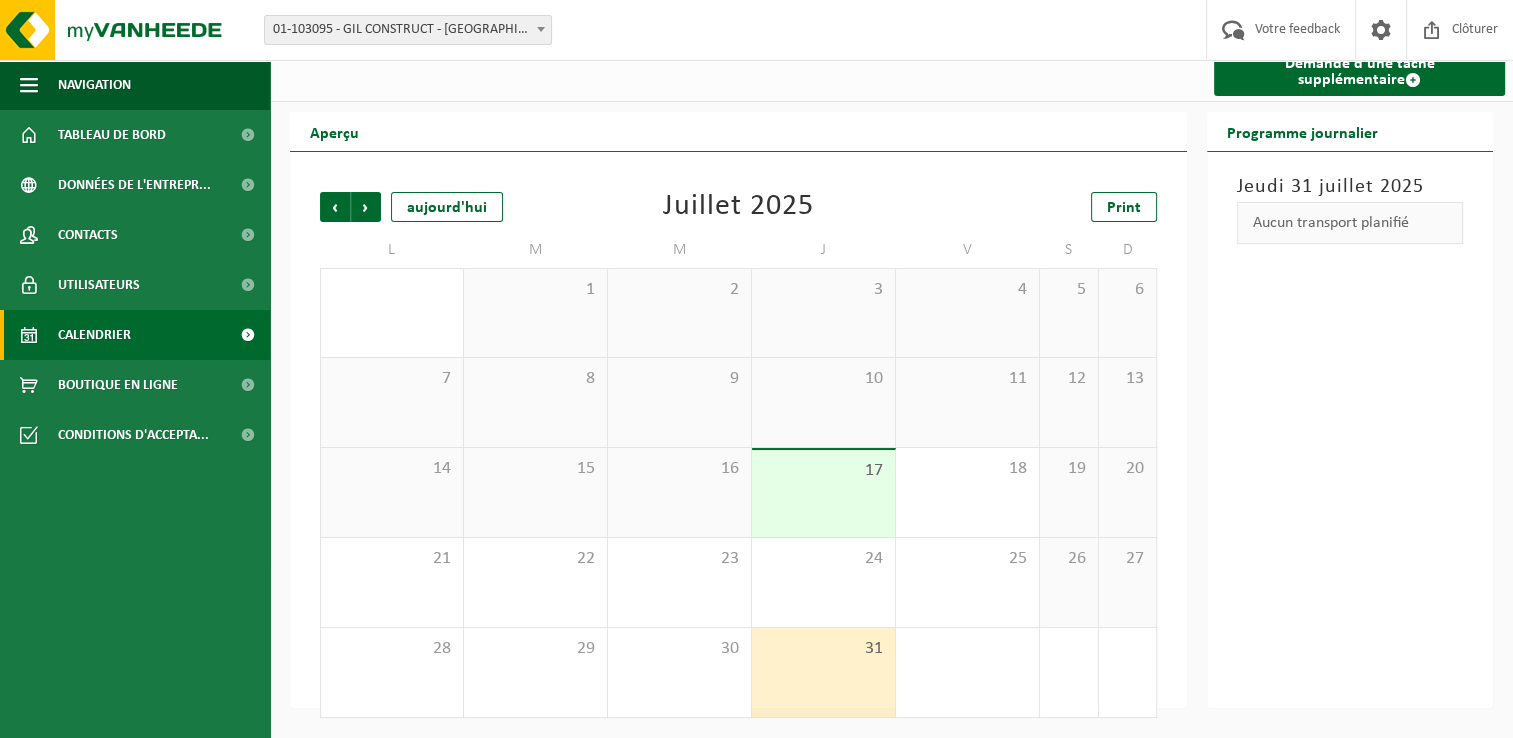 click on "Aucun transport planifié" at bounding box center (1350, 223) 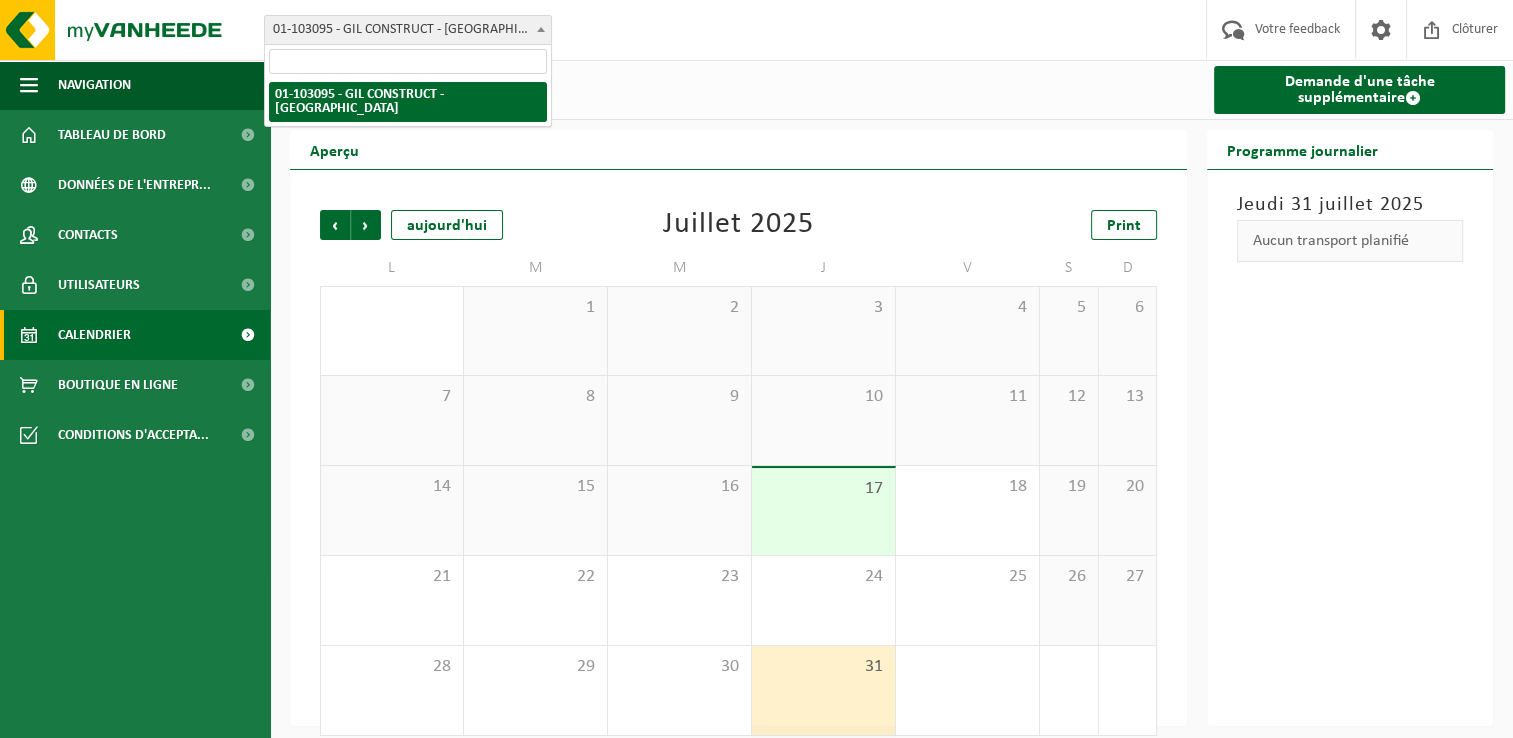 click at bounding box center [541, 29] 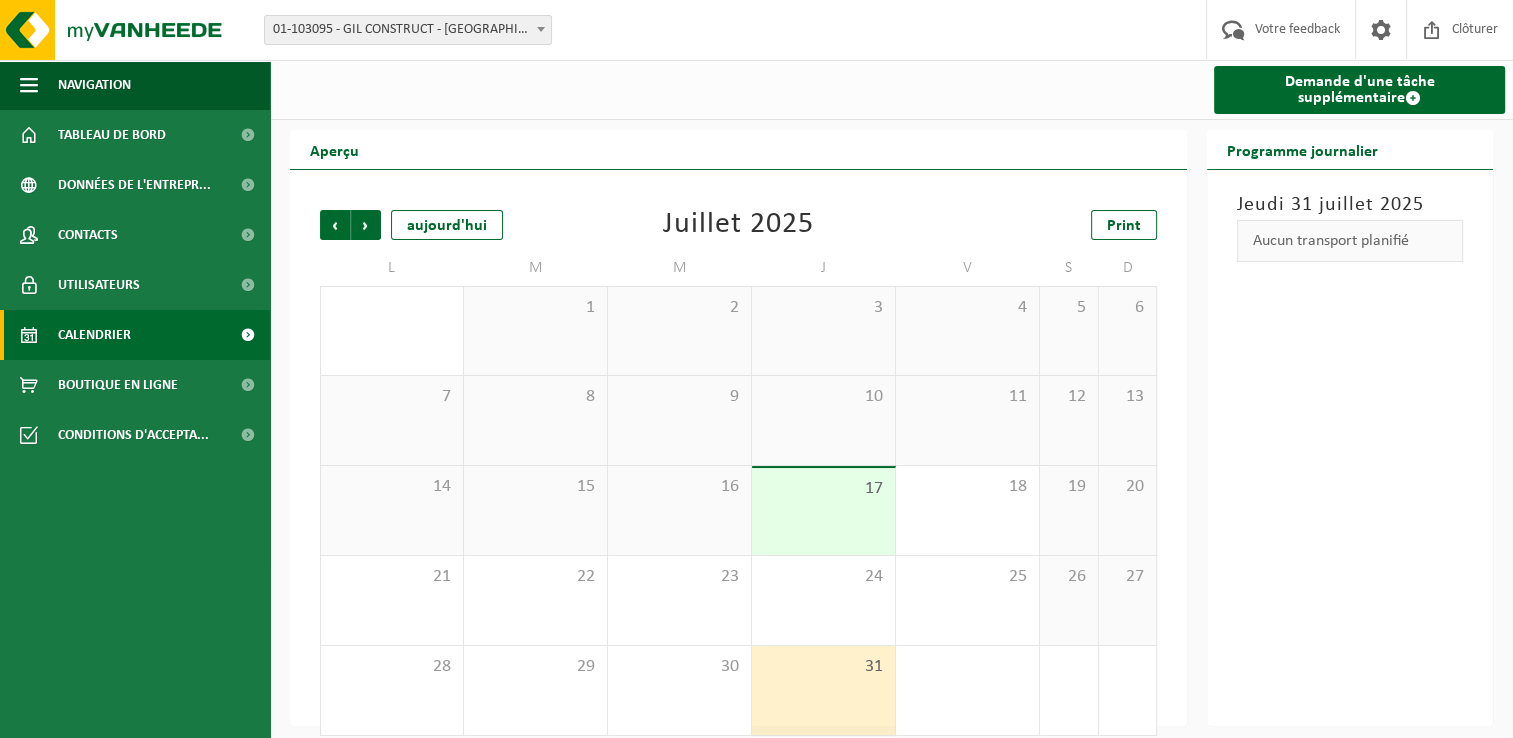 click at bounding box center (541, 29) 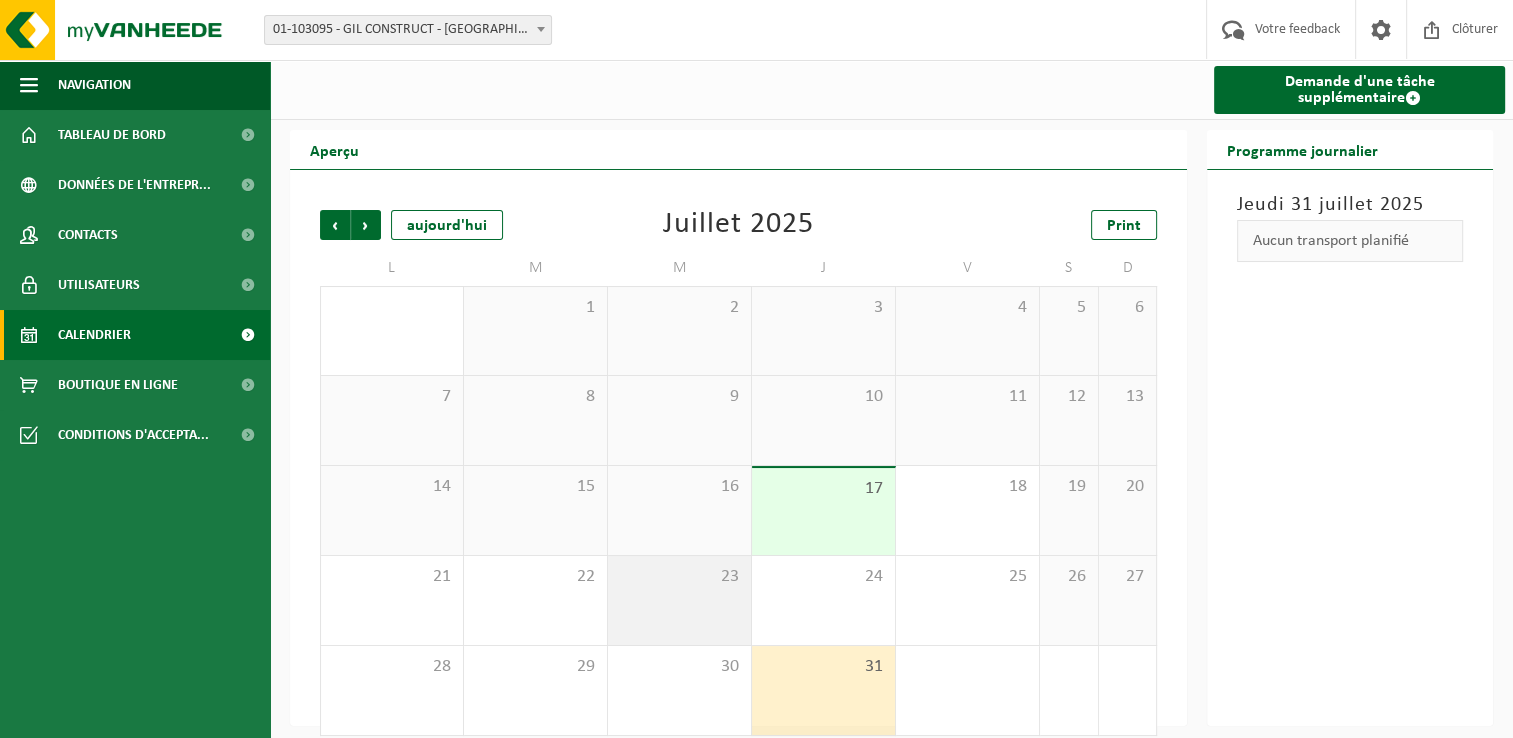 scroll, scrollTop: 19, scrollLeft: 0, axis: vertical 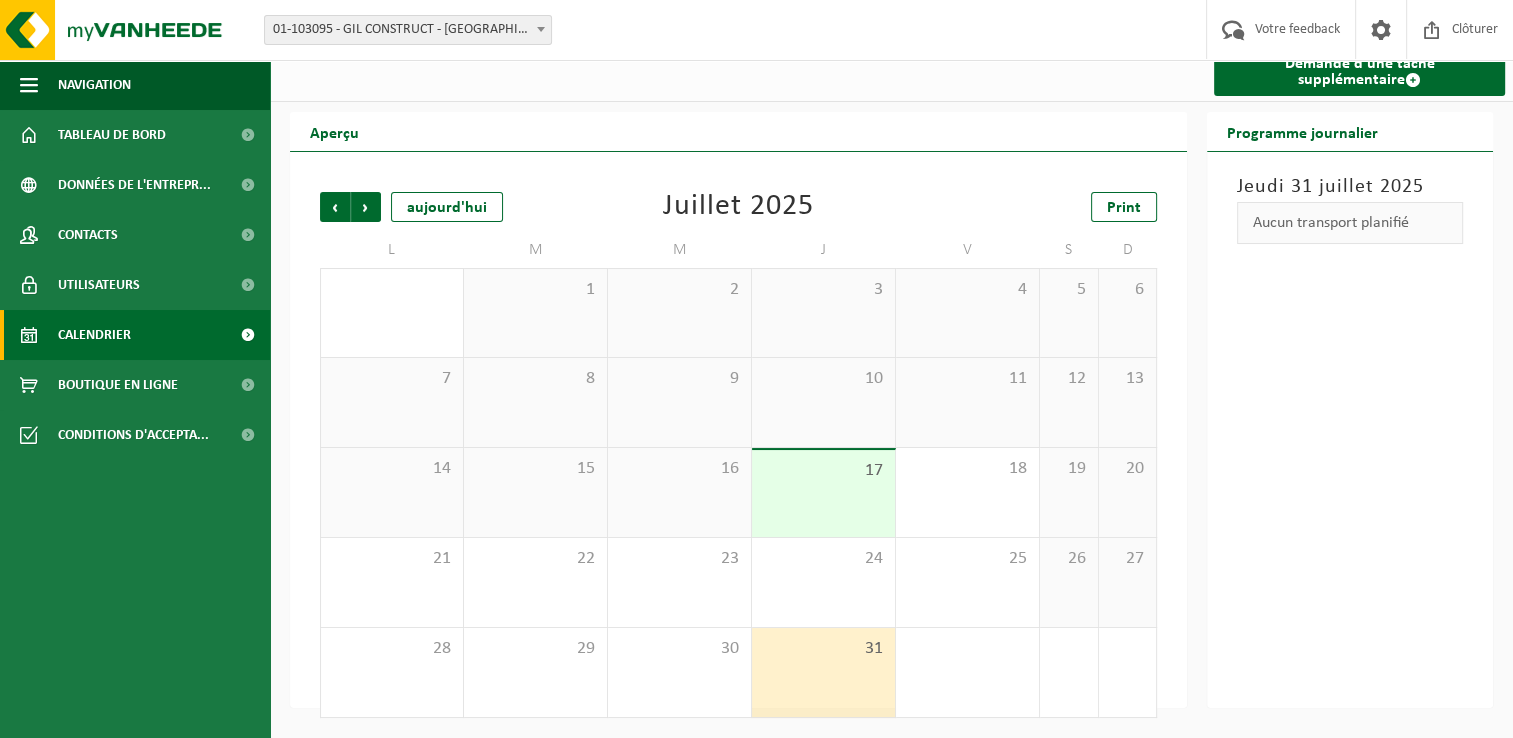 click on "31" at bounding box center [823, 672] 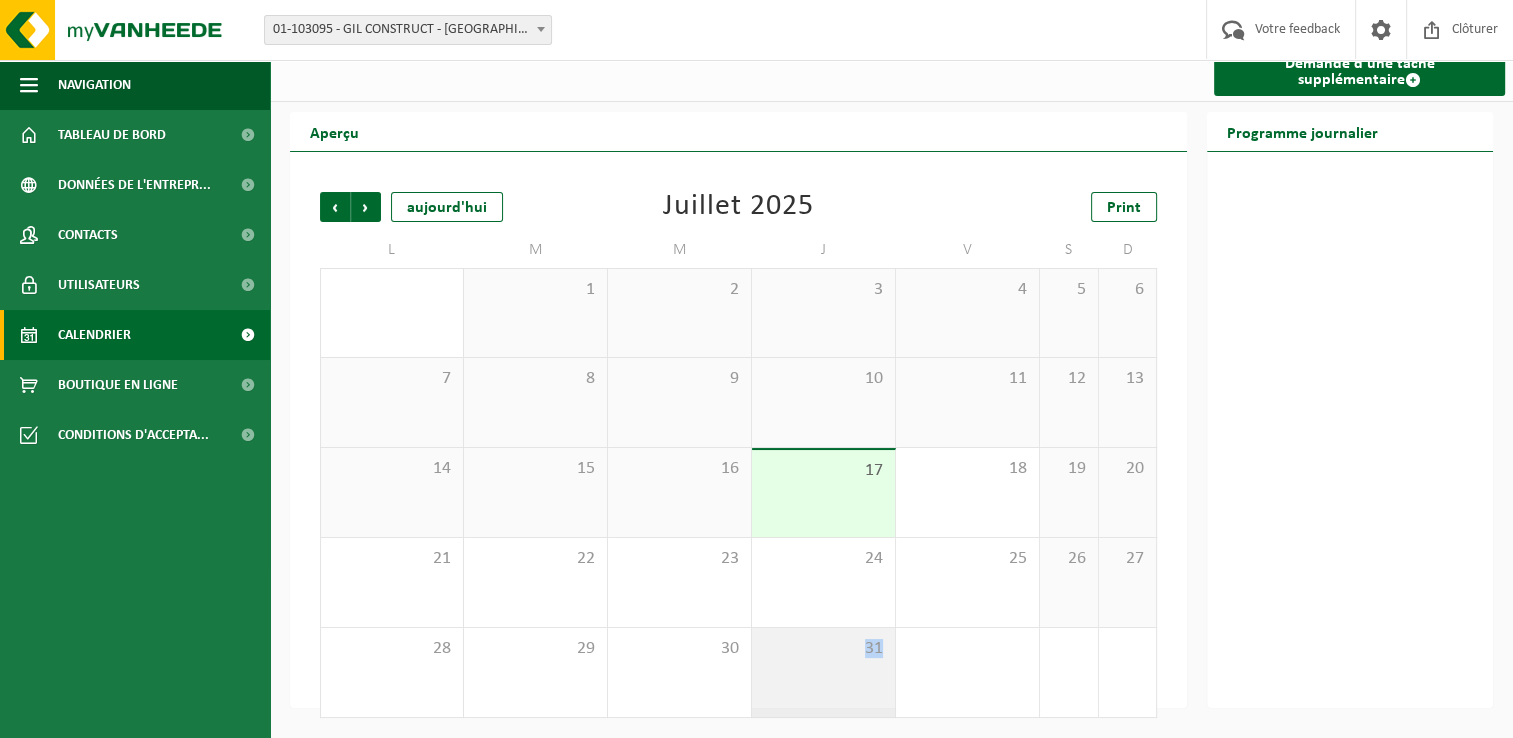 click on "31" at bounding box center [823, 672] 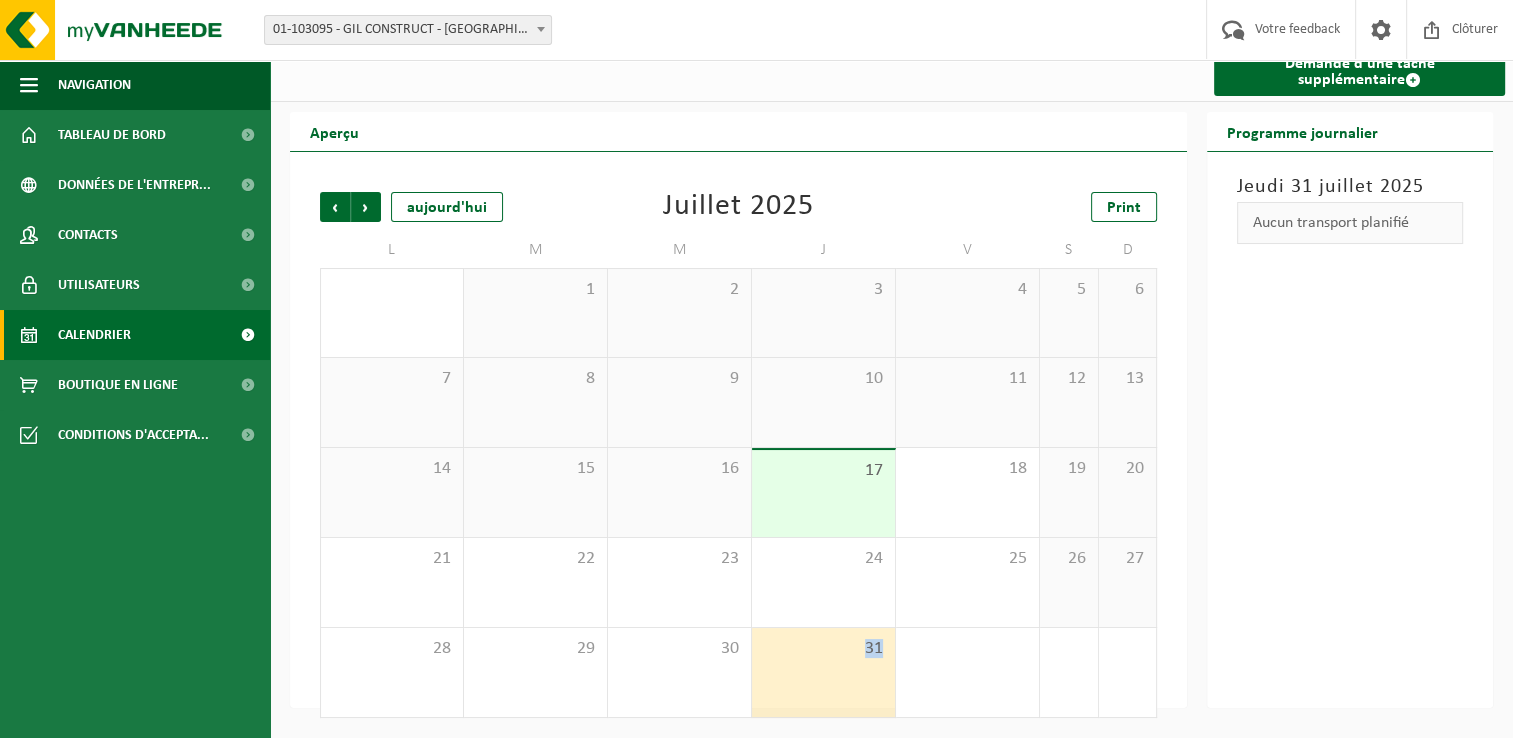 click on "31" at bounding box center [823, 672] 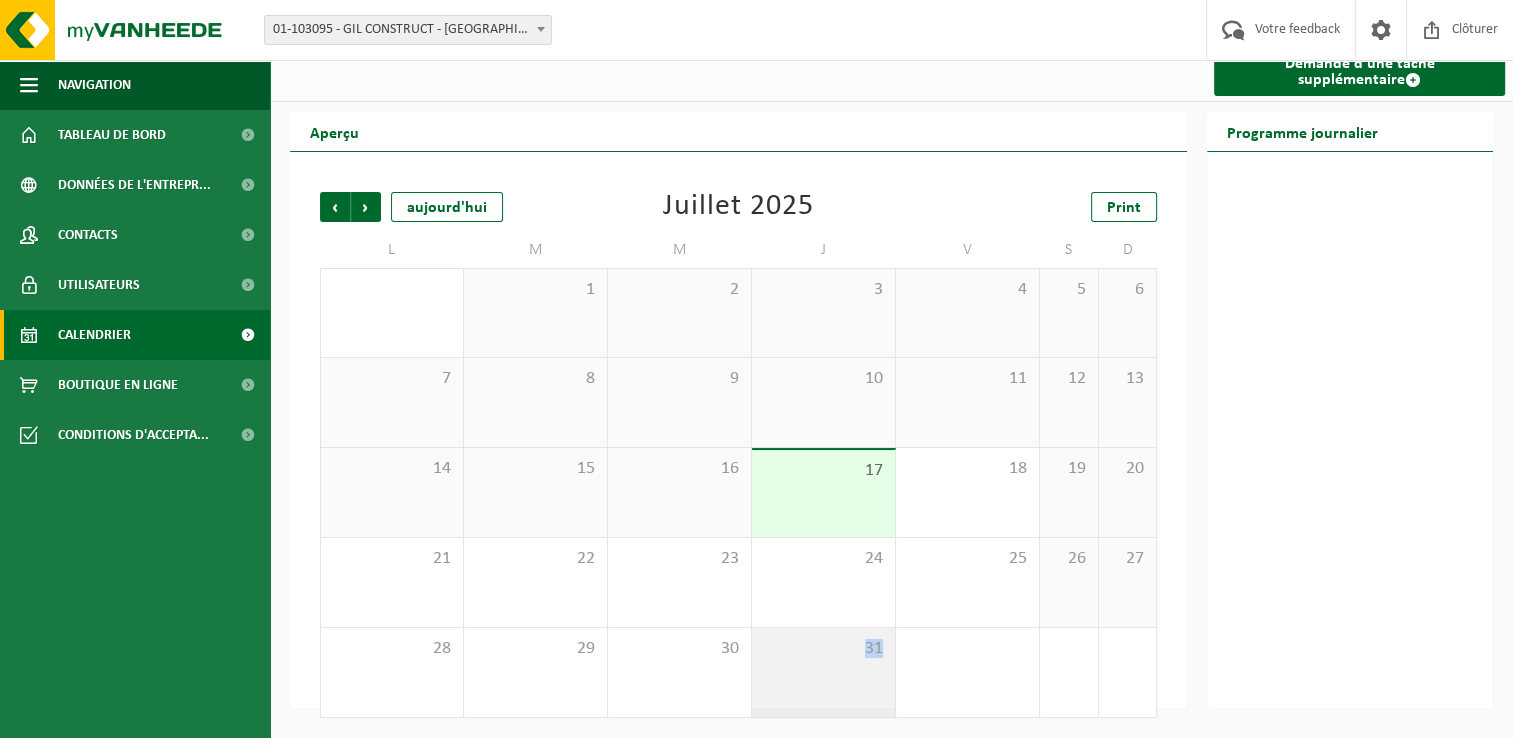 click on "31" at bounding box center [823, 672] 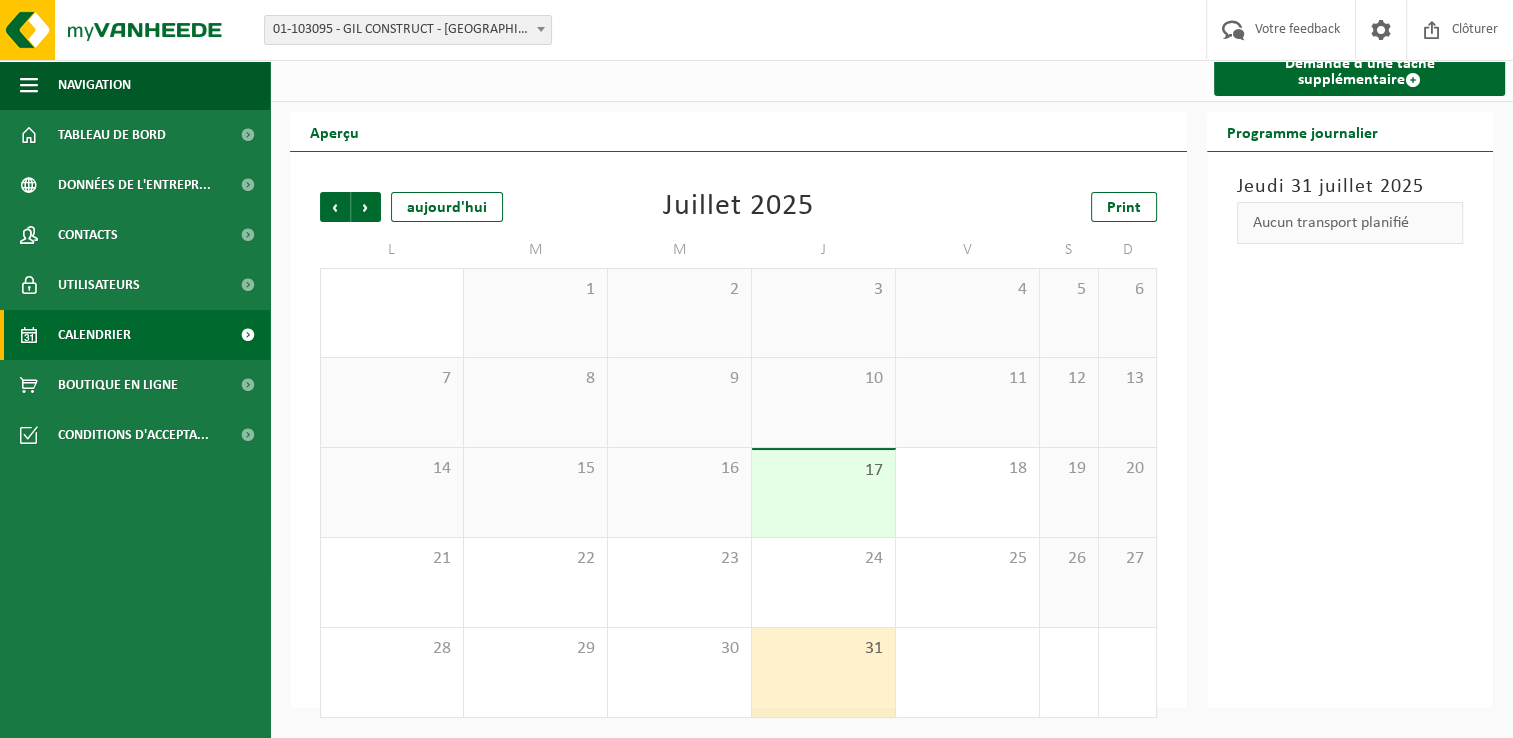 click on "Aucun transport planifié" at bounding box center (1350, 223) 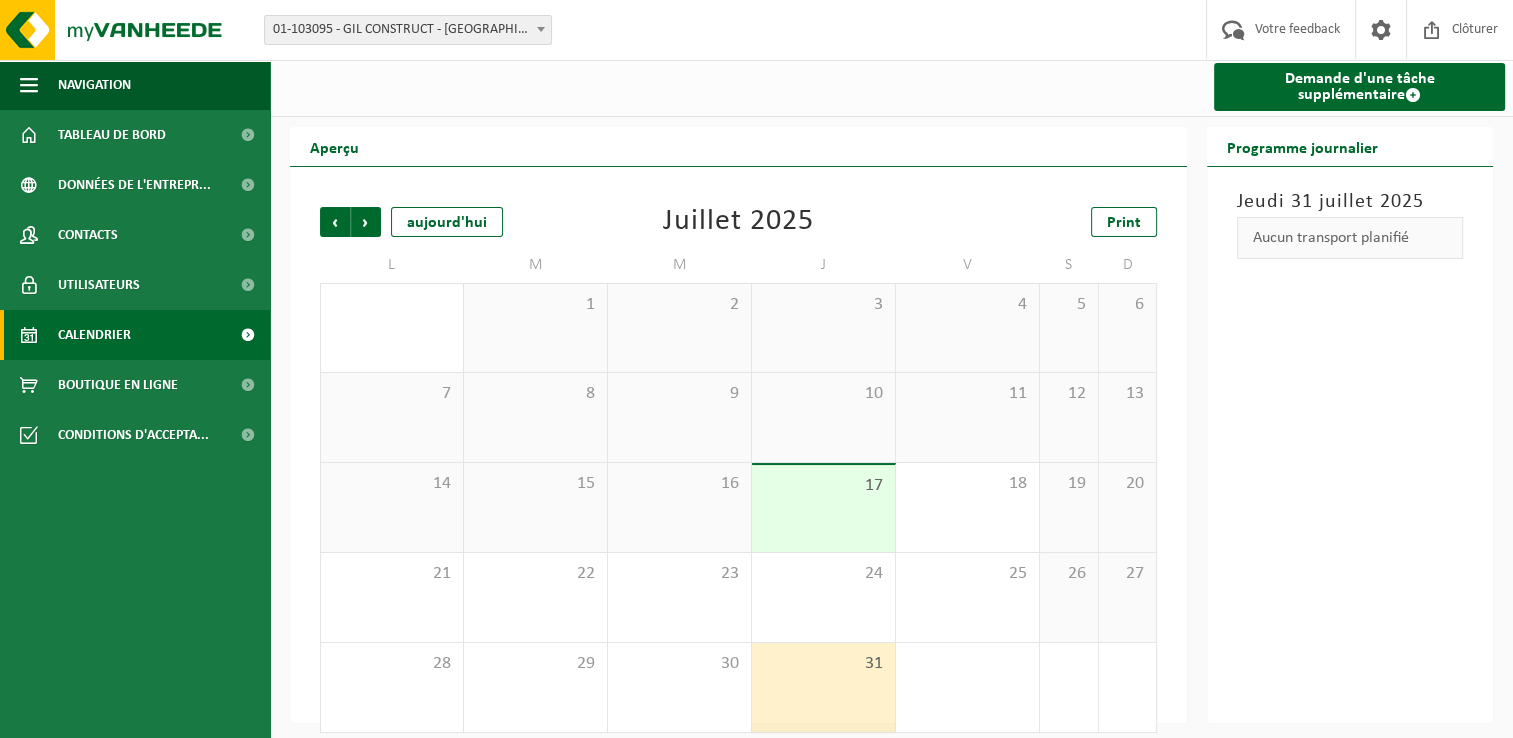 scroll, scrollTop: 0, scrollLeft: 0, axis: both 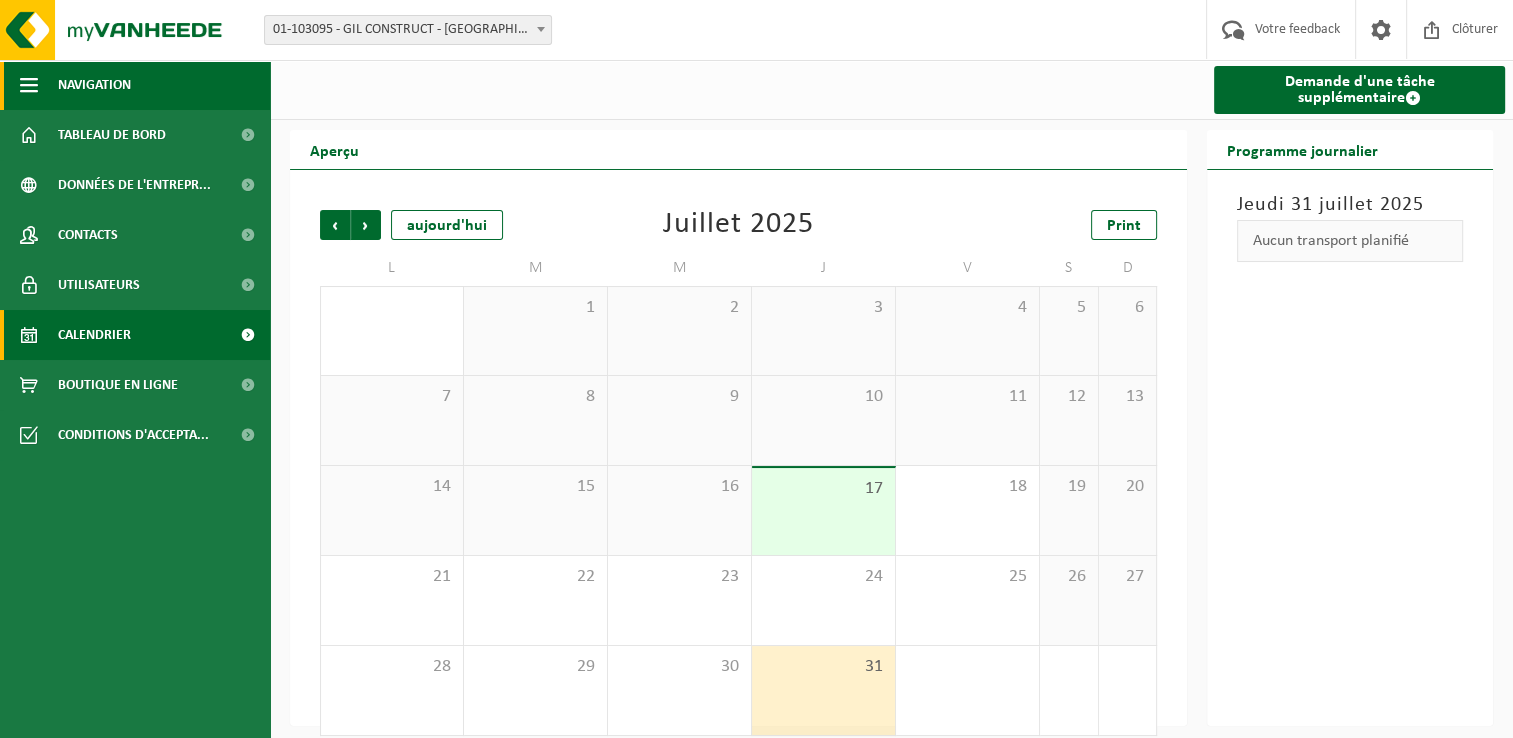 click at bounding box center [29, 85] 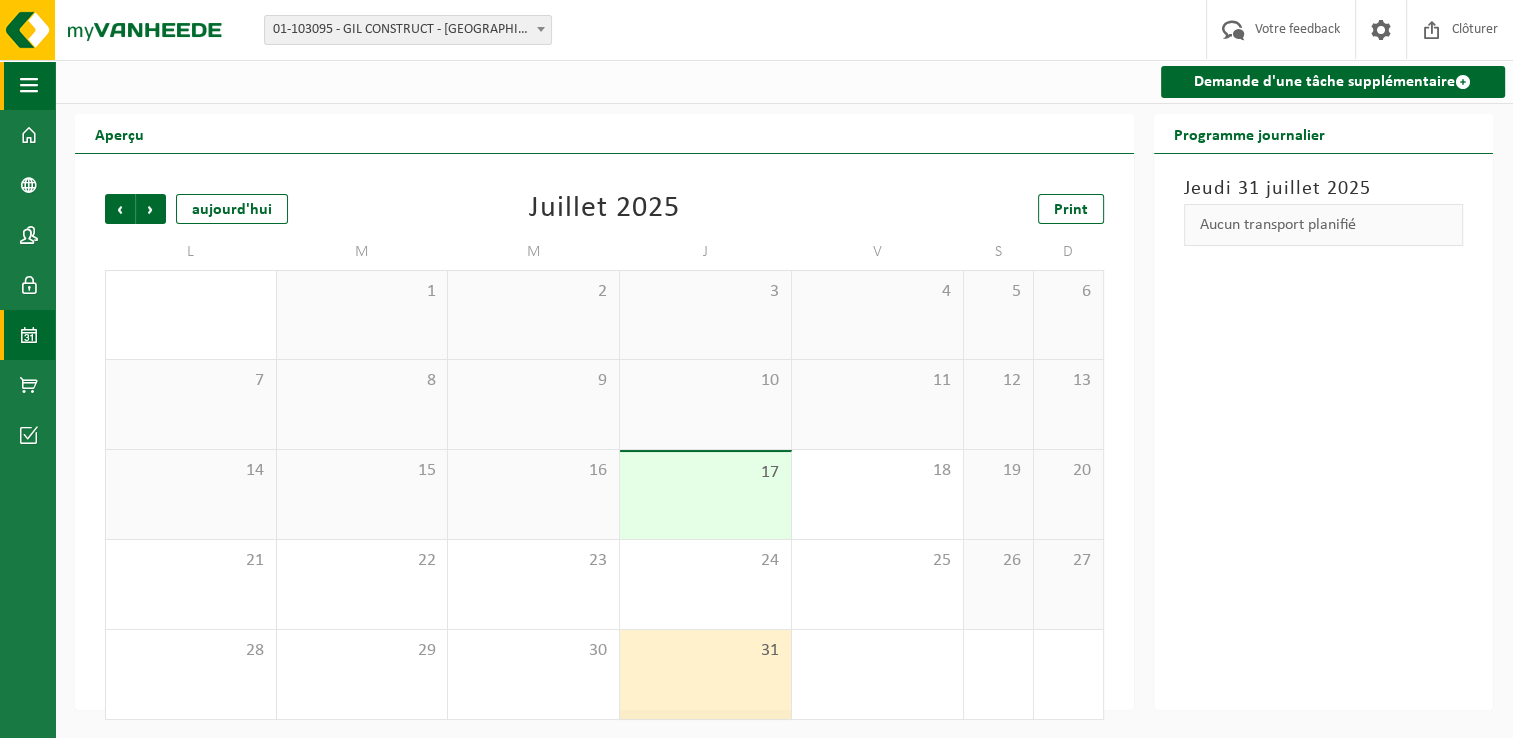 click at bounding box center [29, 85] 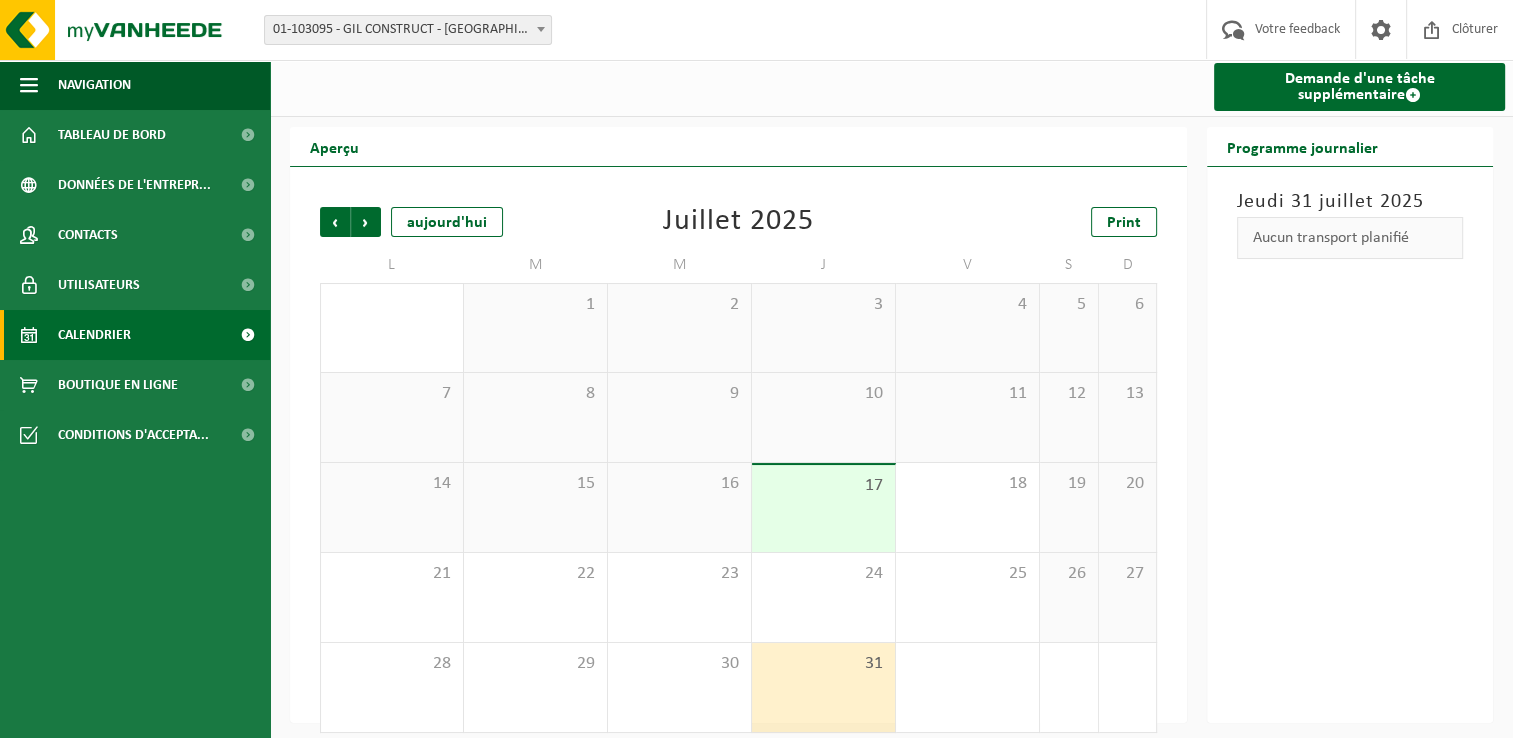 scroll, scrollTop: 0, scrollLeft: 0, axis: both 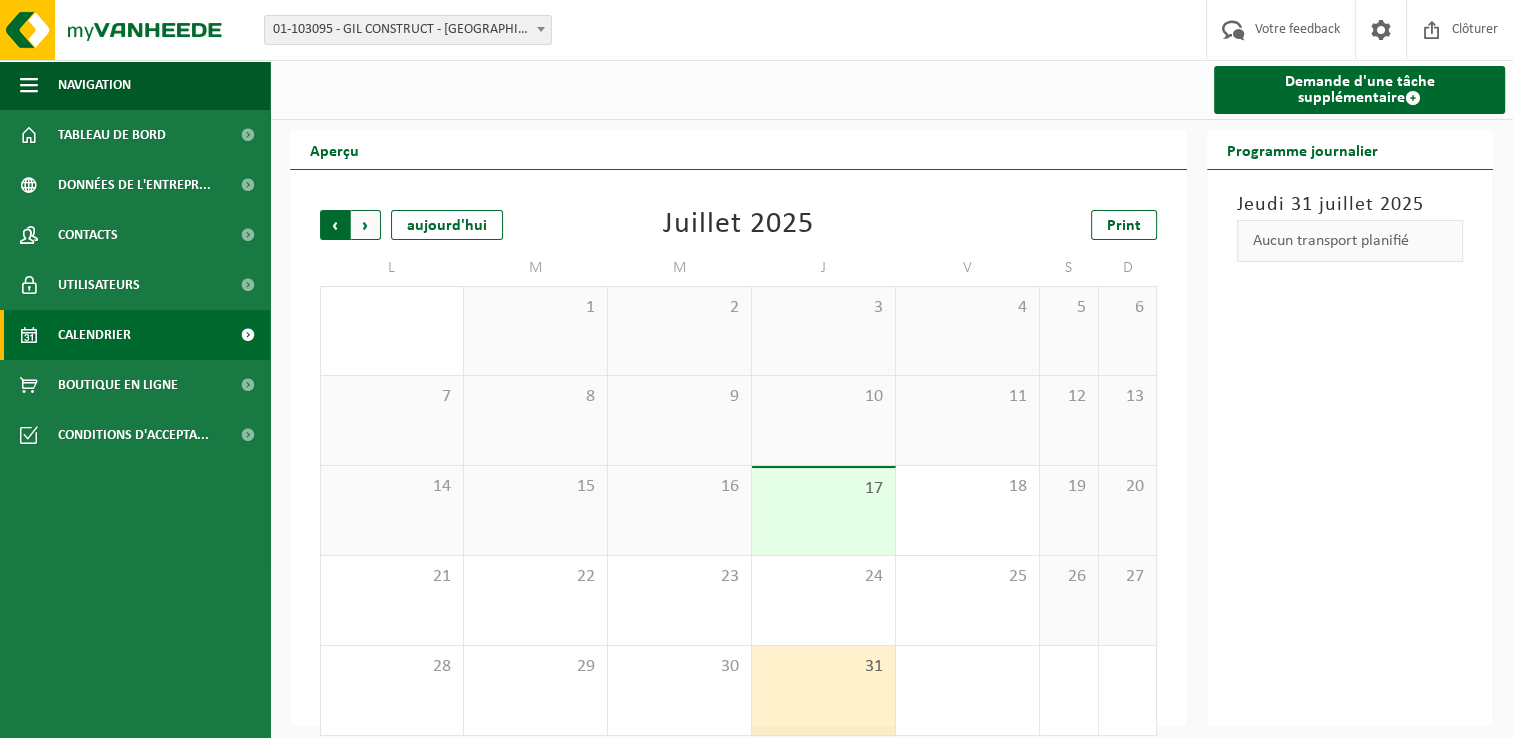 click on "Suivant" at bounding box center (366, 225) 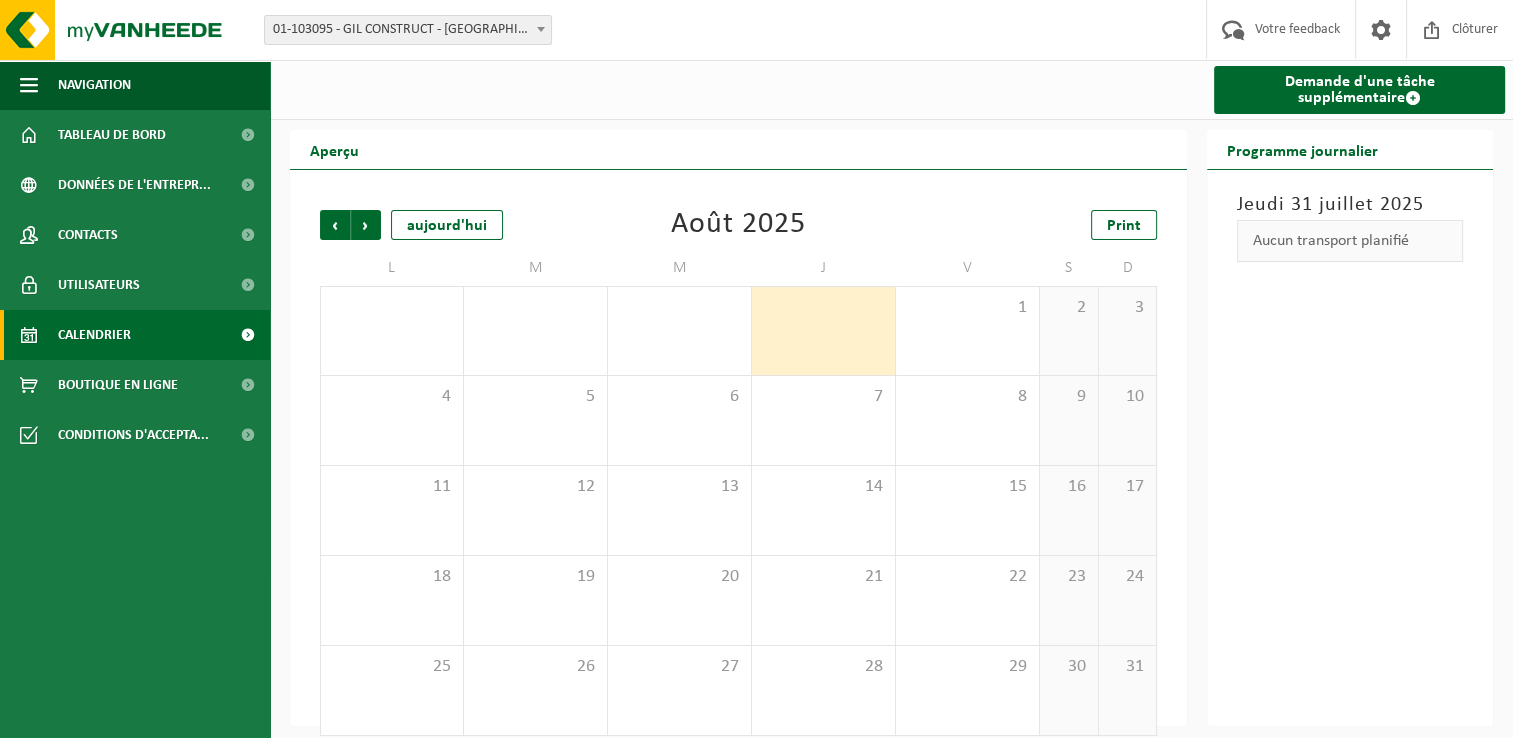 click on "Suivant" at bounding box center [366, 225] 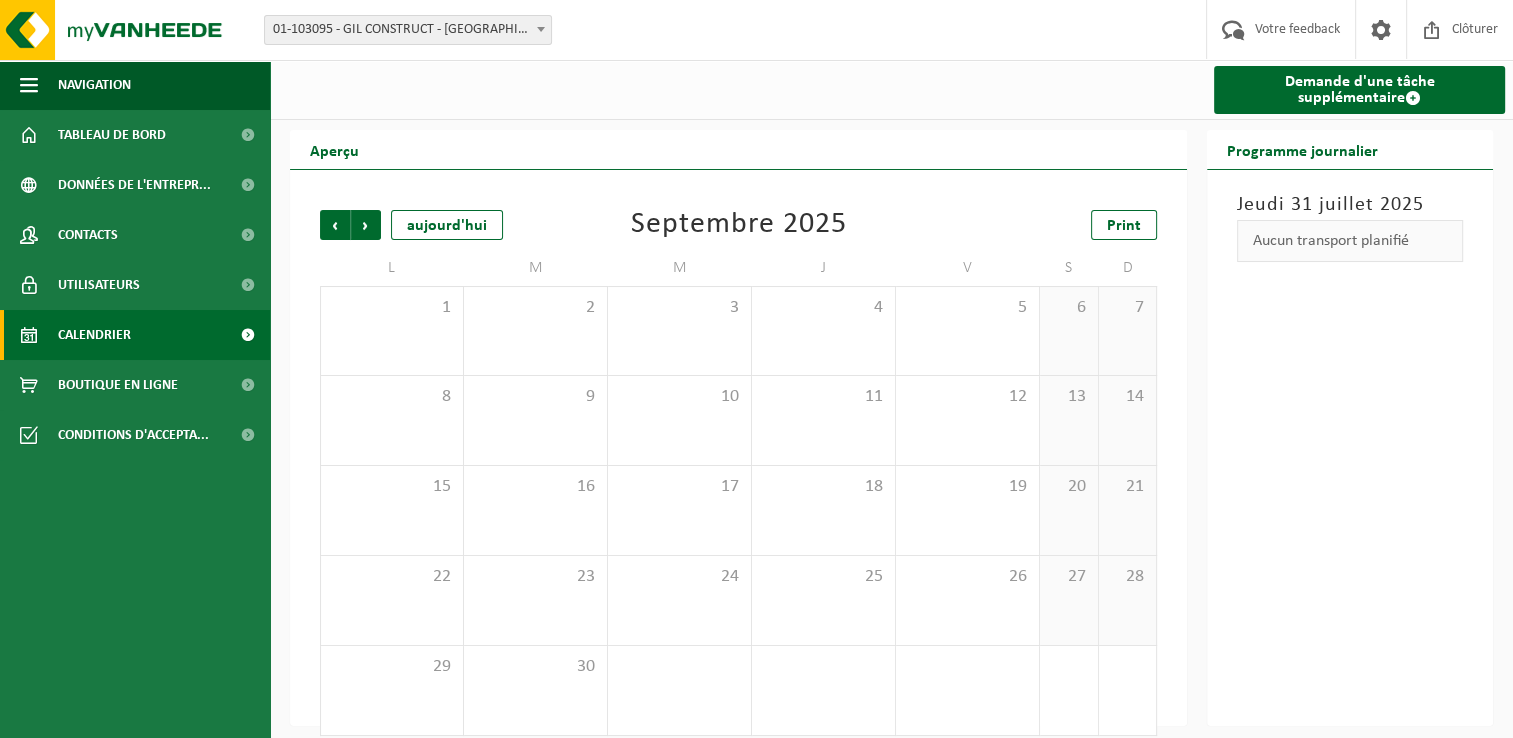 click on "Suivant" at bounding box center [366, 225] 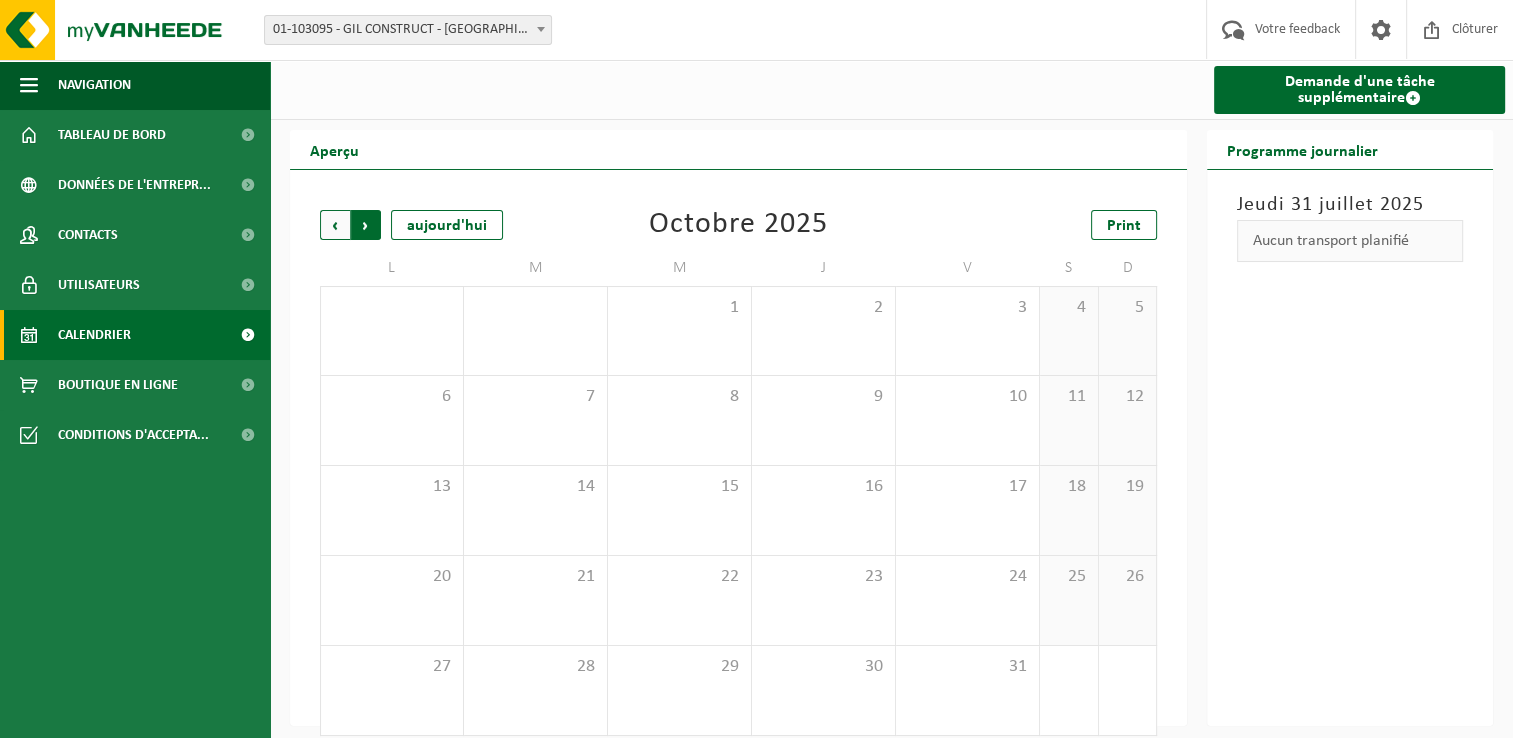 click on "Précédent" at bounding box center (335, 225) 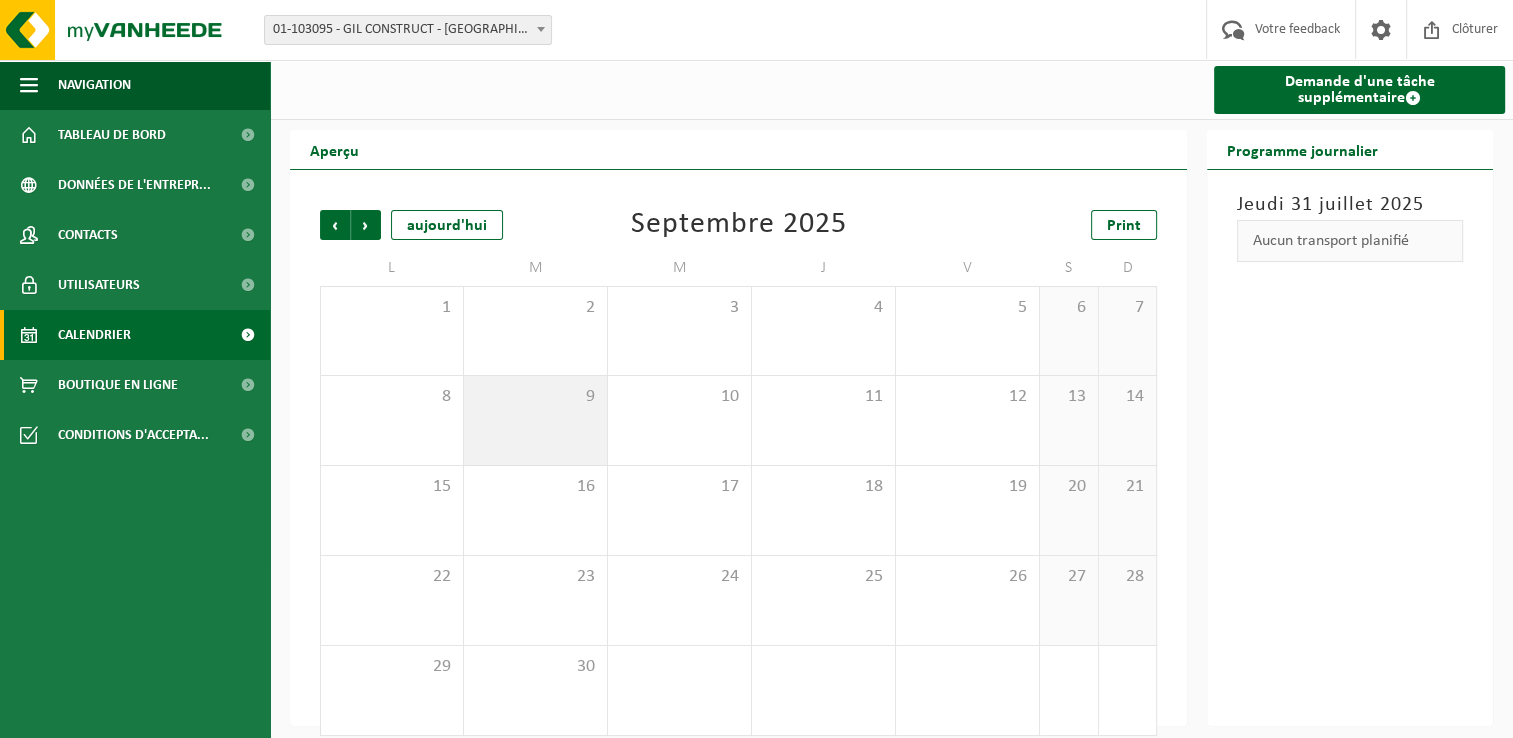 click on "9" at bounding box center (535, 420) 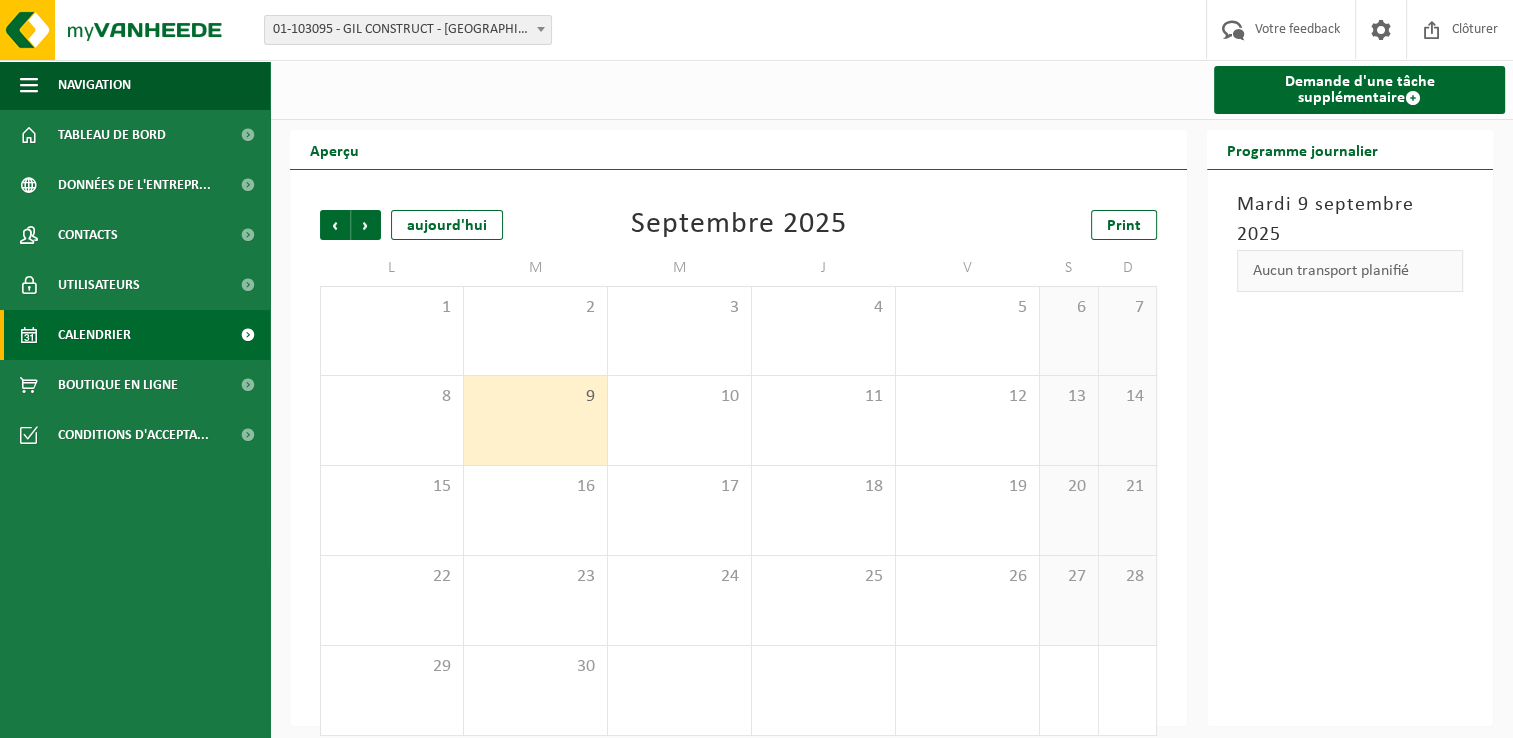 click on "9" at bounding box center (535, 420) 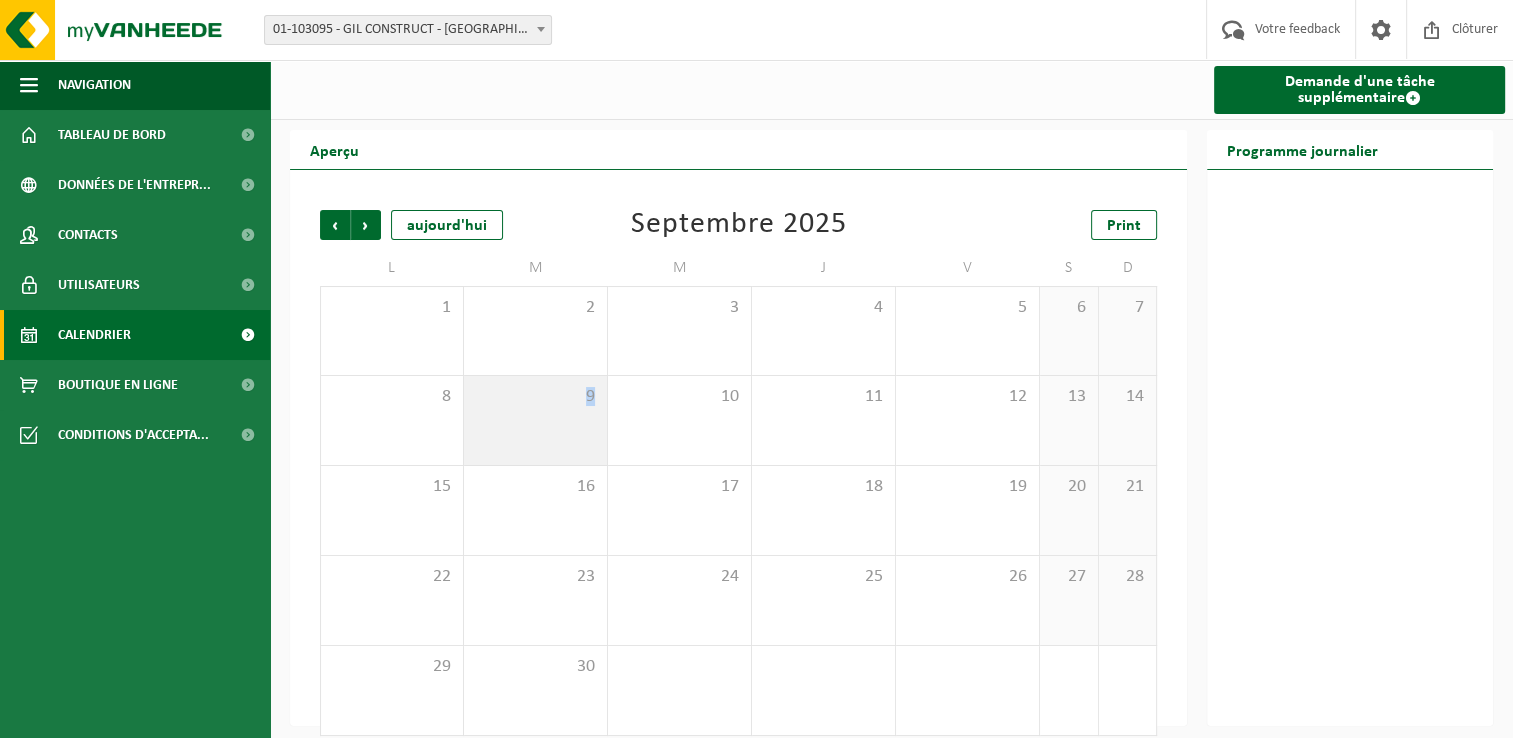 click on "9" at bounding box center (535, 420) 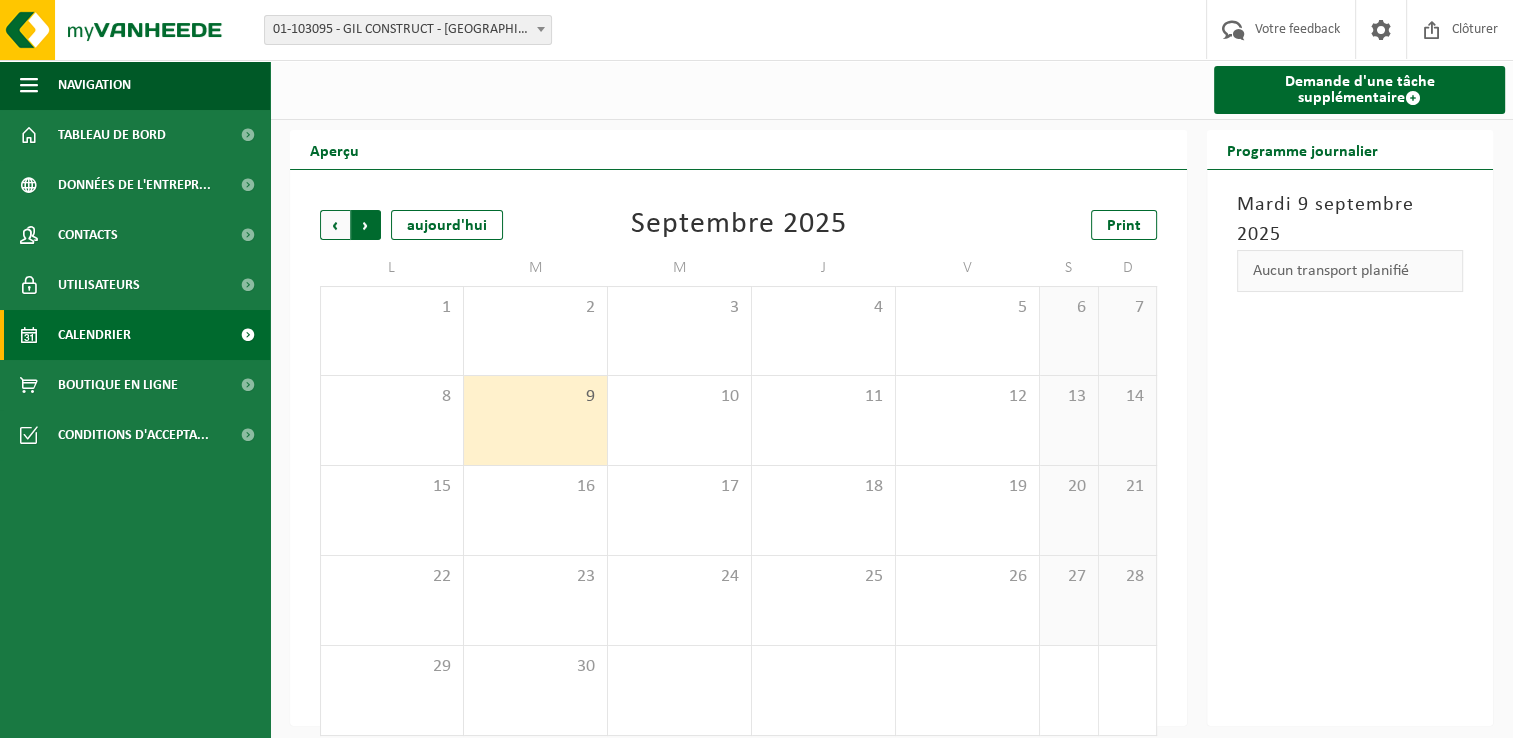 drag, startPoint x: 484, startPoint y: 417, endPoint x: 334, endPoint y: 227, distance: 242.07437 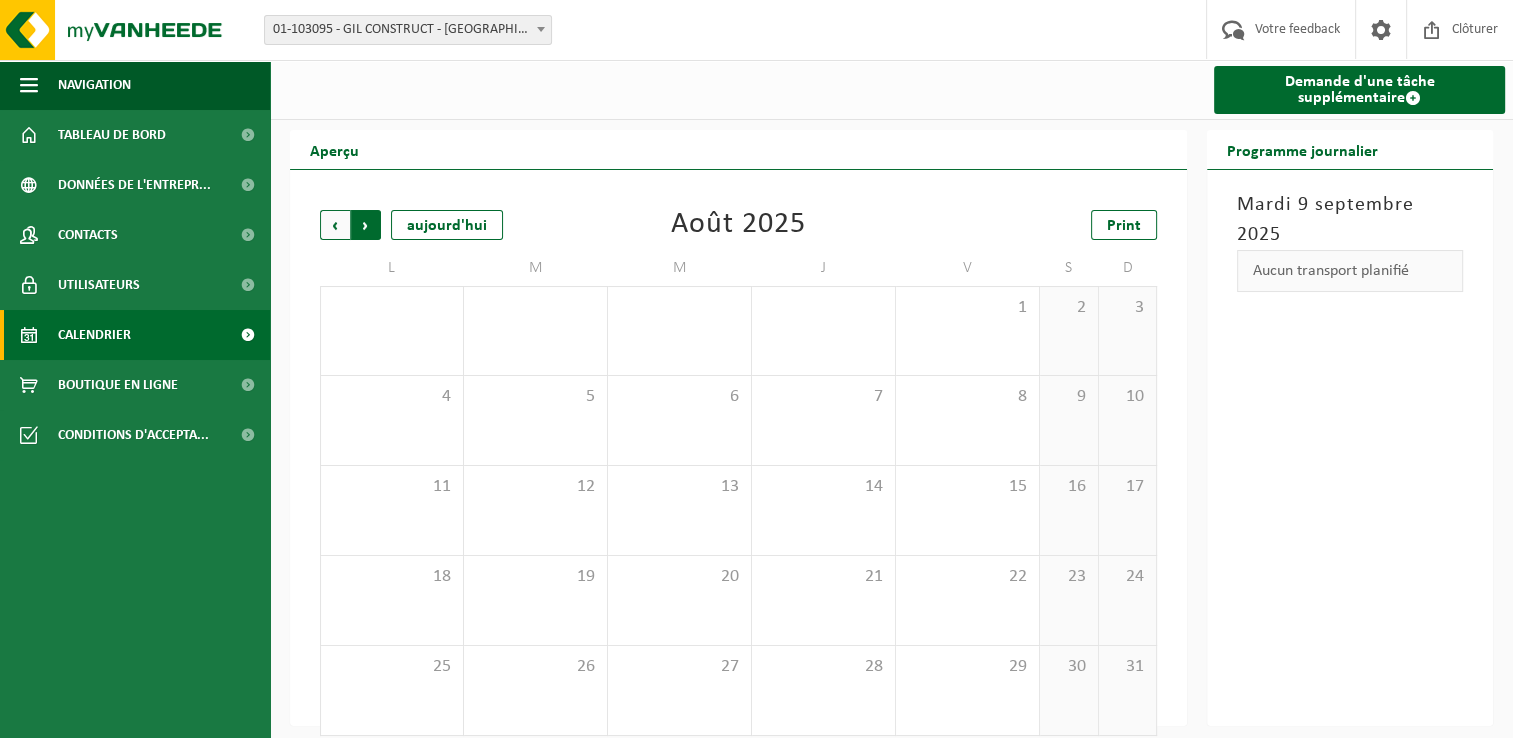 click on "Précédent" at bounding box center [335, 225] 